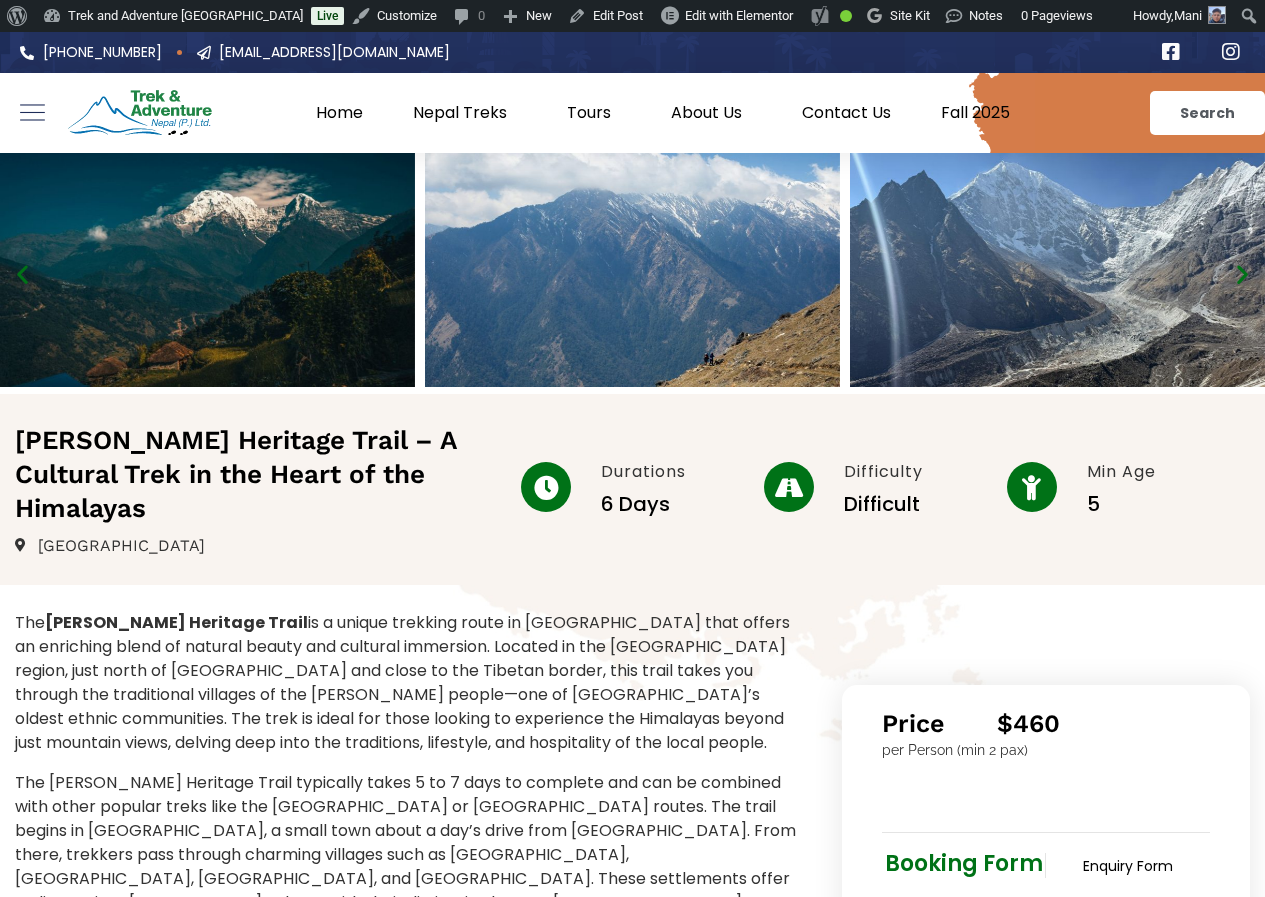 scroll, scrollTop: 0, scrollLeft: 0, axis: both 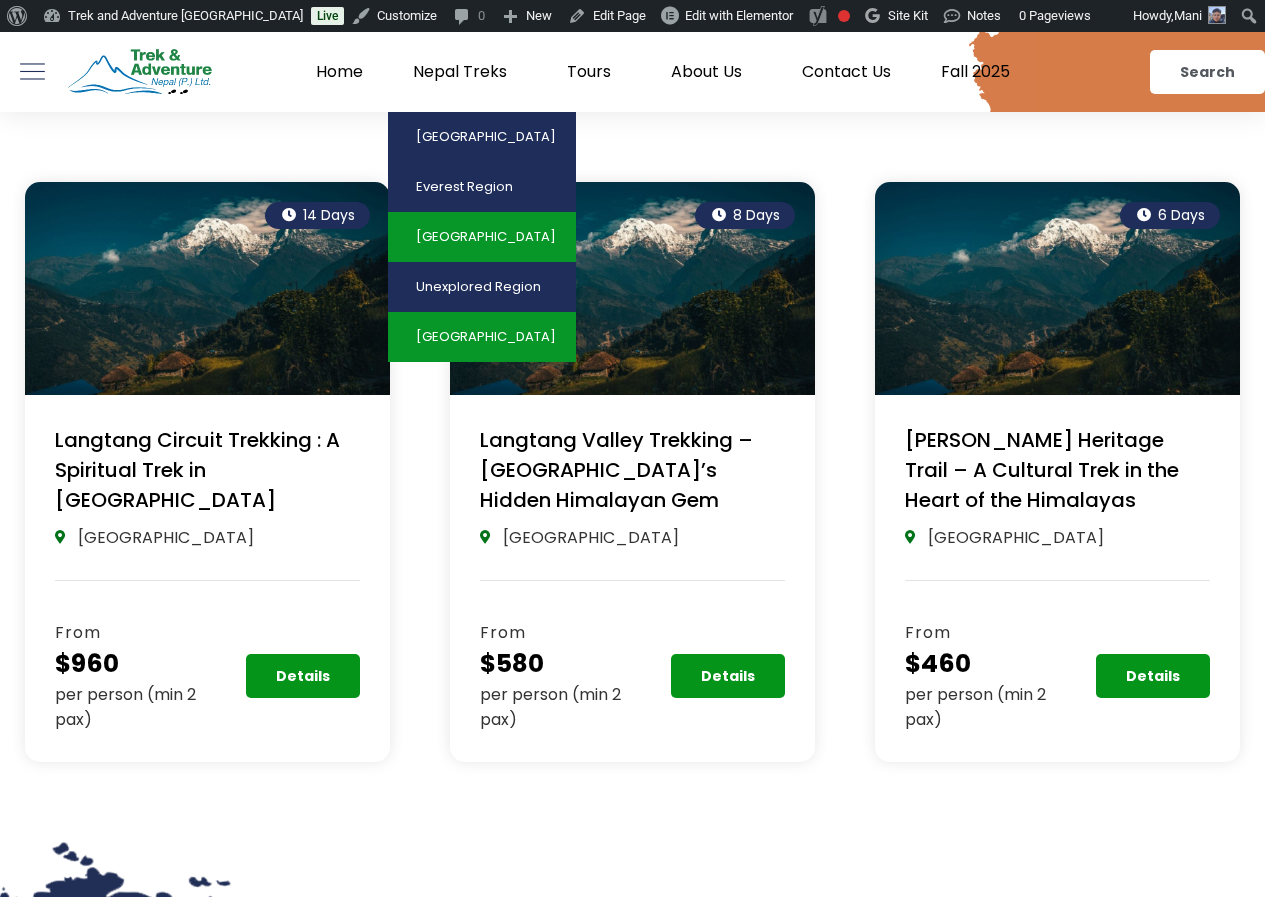 click on "[GEOGRAPHIC_DATA]" 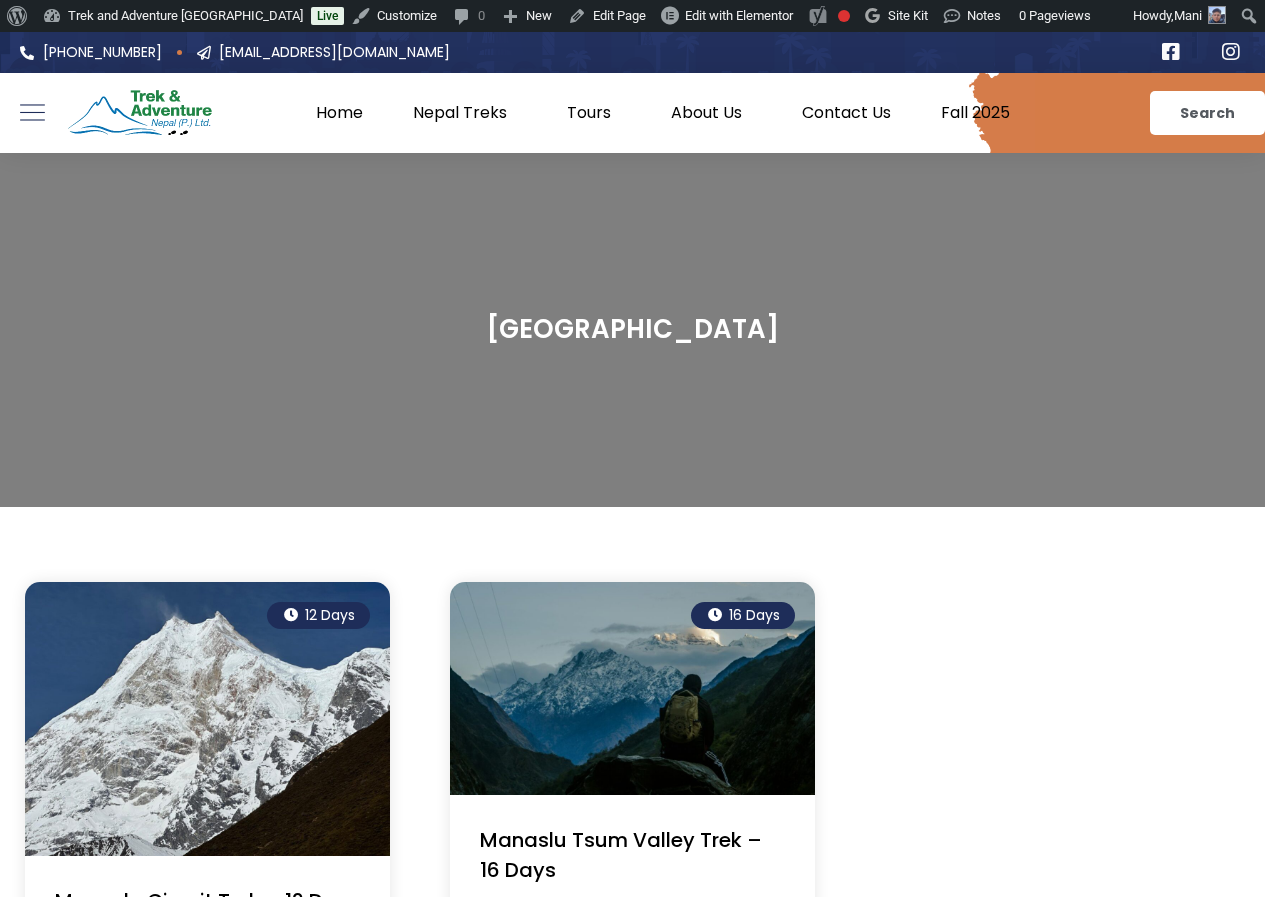 scroll, scrollTop: 0, scrollLeft: 0, axis: both 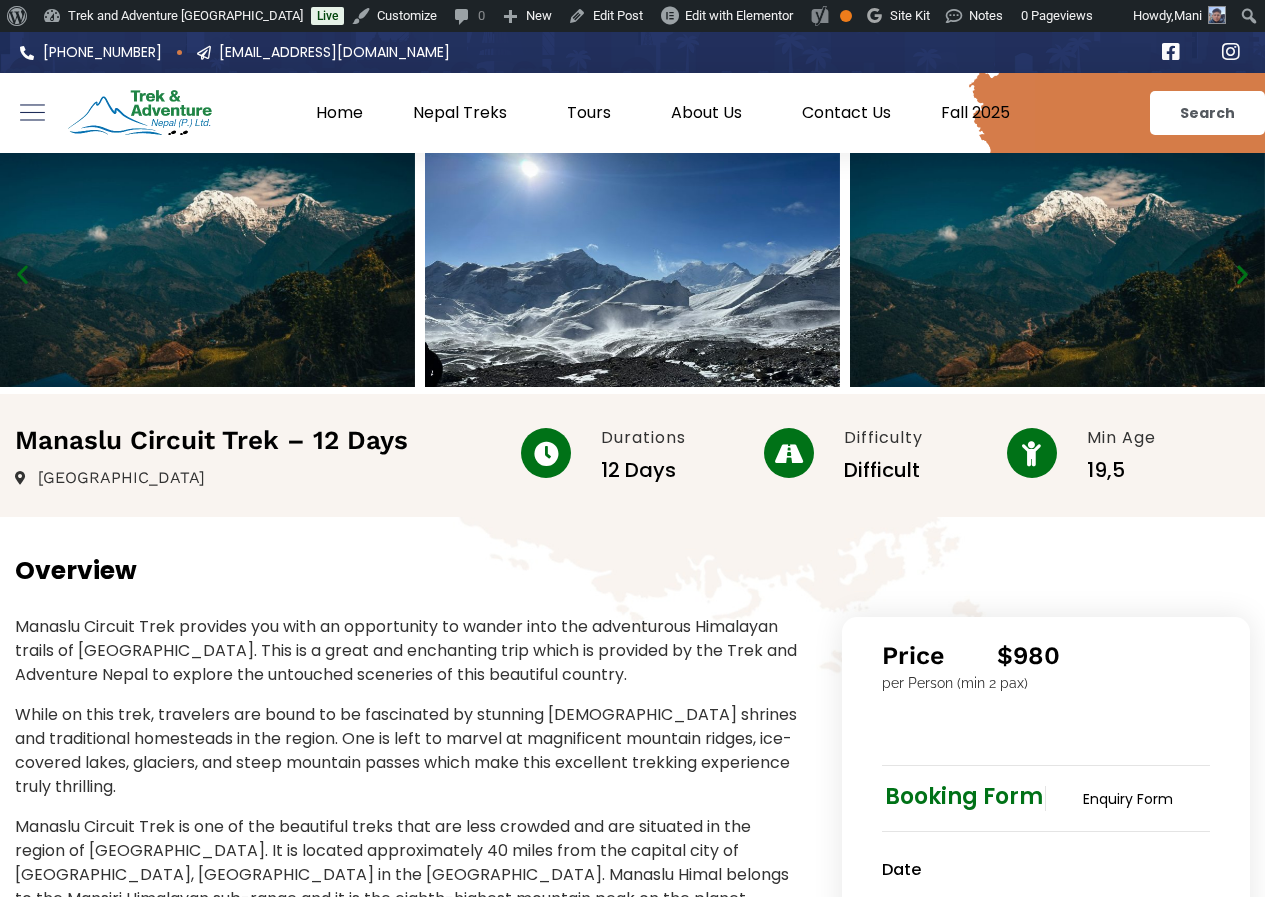 click at bounding box center (207, 270) 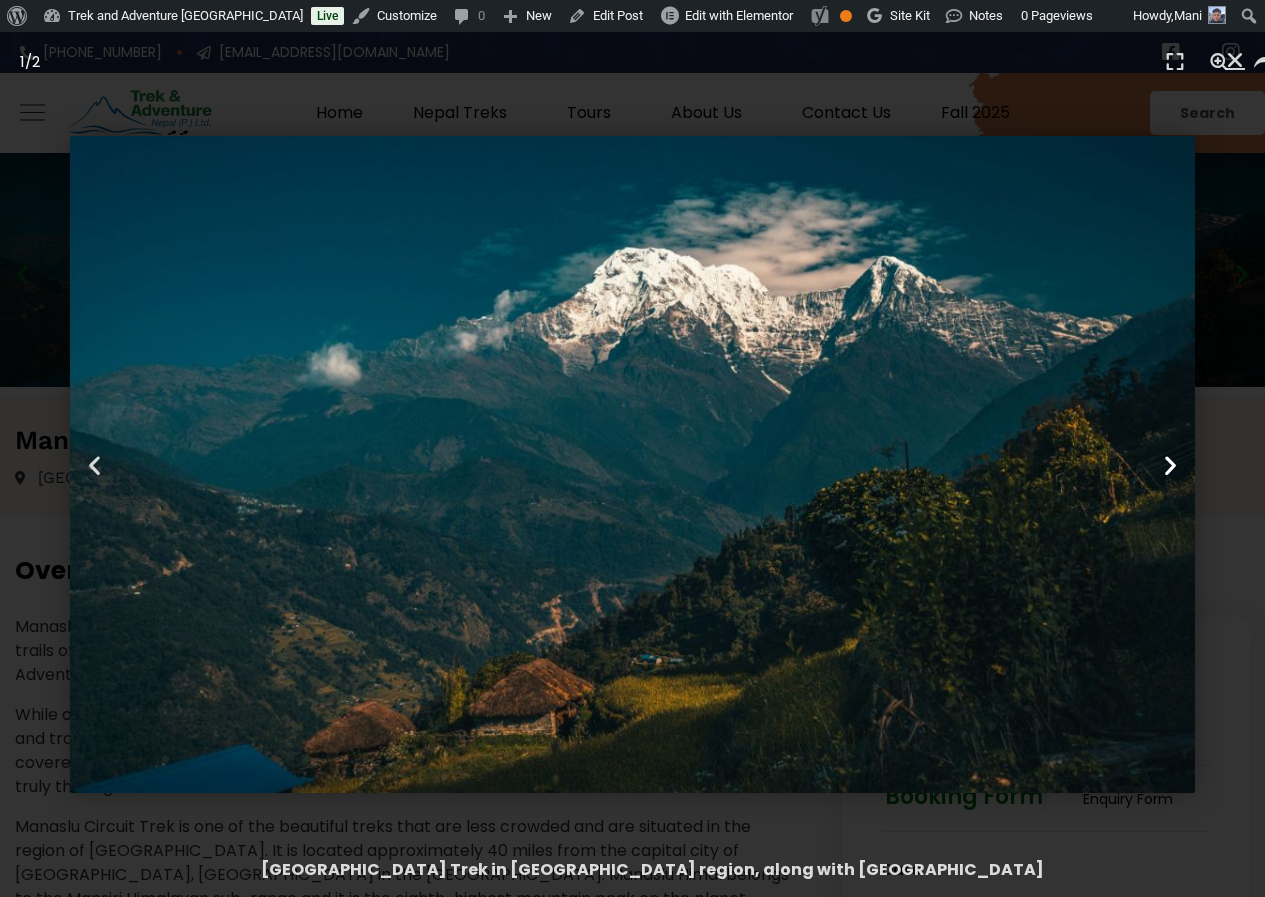 click at bounding box center (1170, 464) 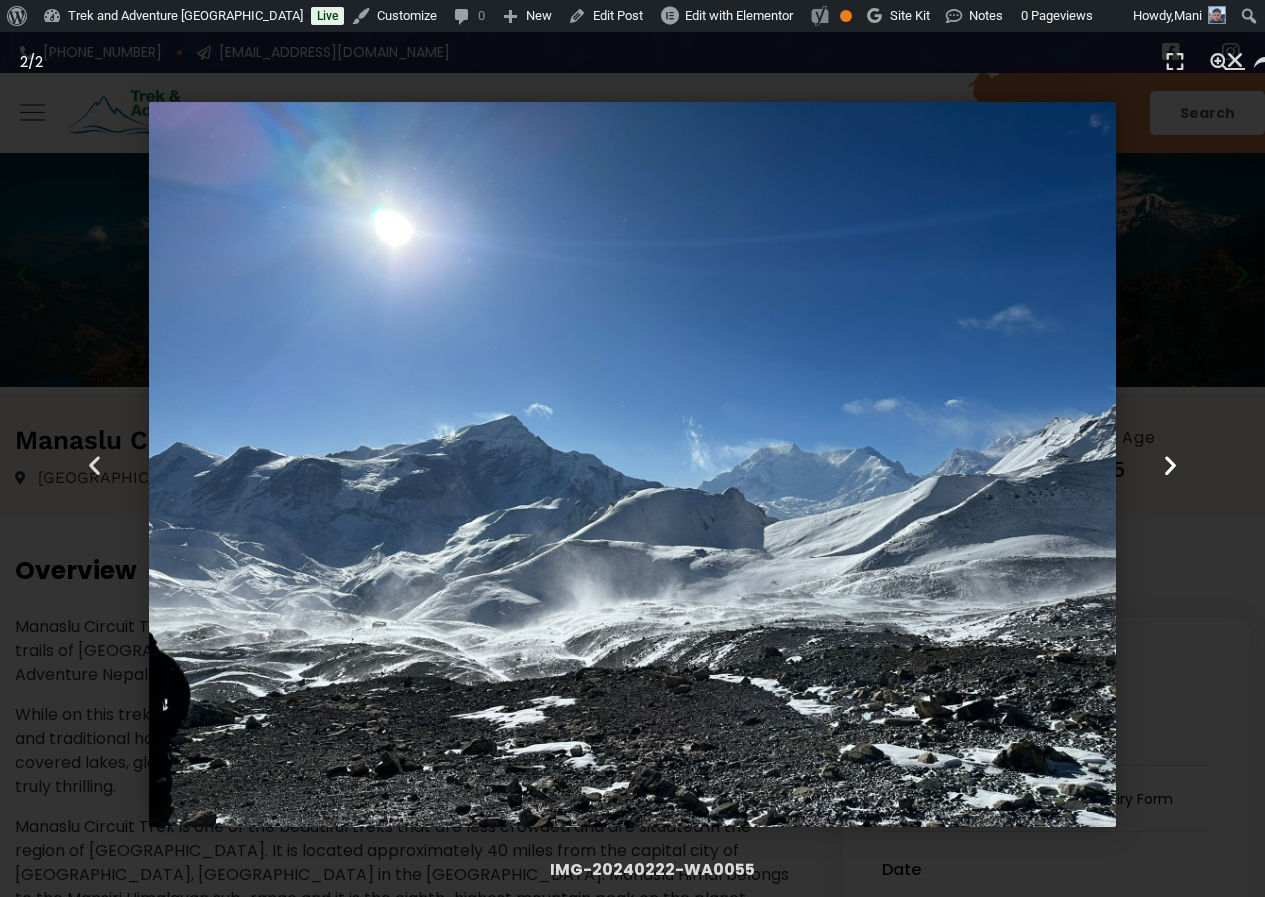 click at bounding box center (1170, 464) 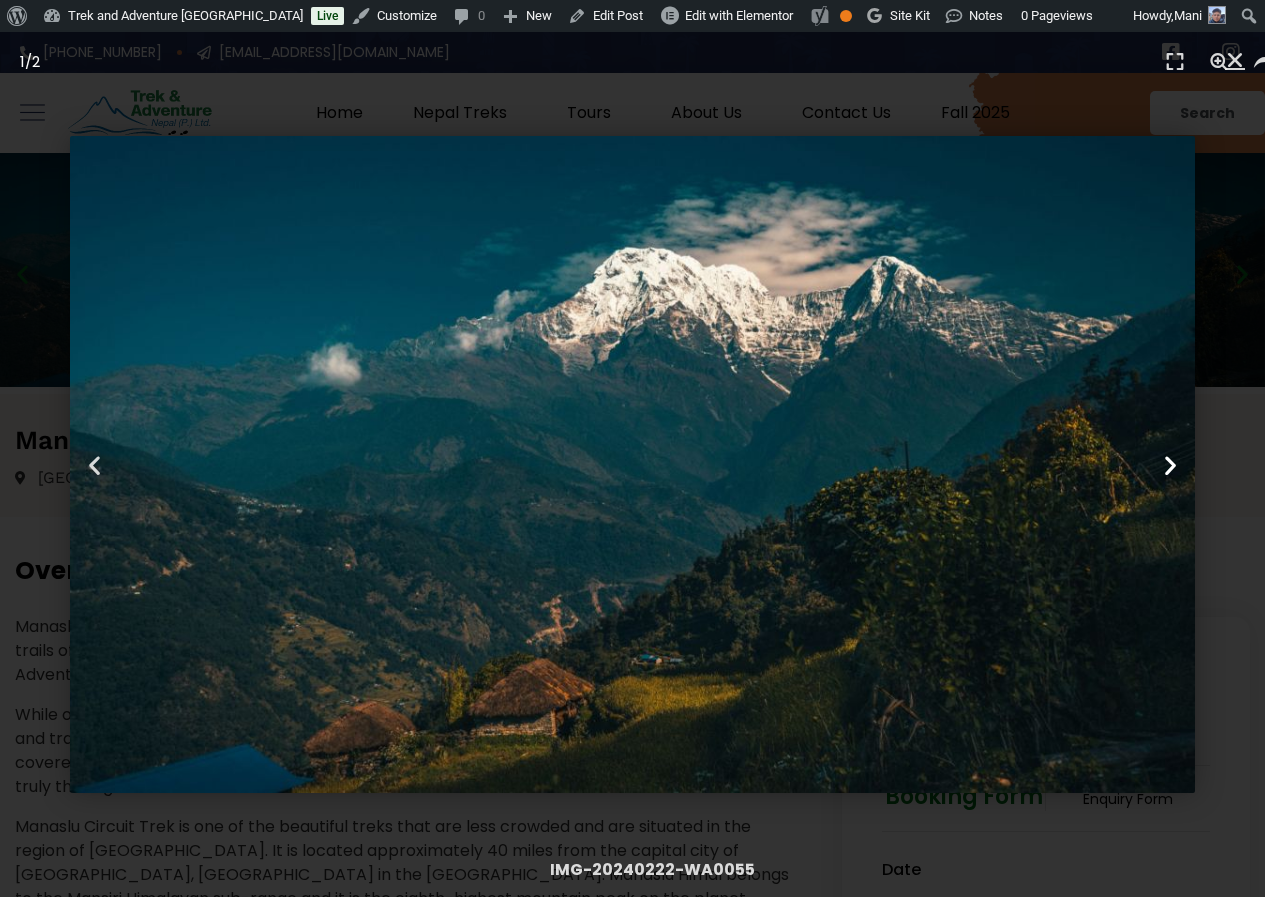 click at bounding box center (1170, 464) 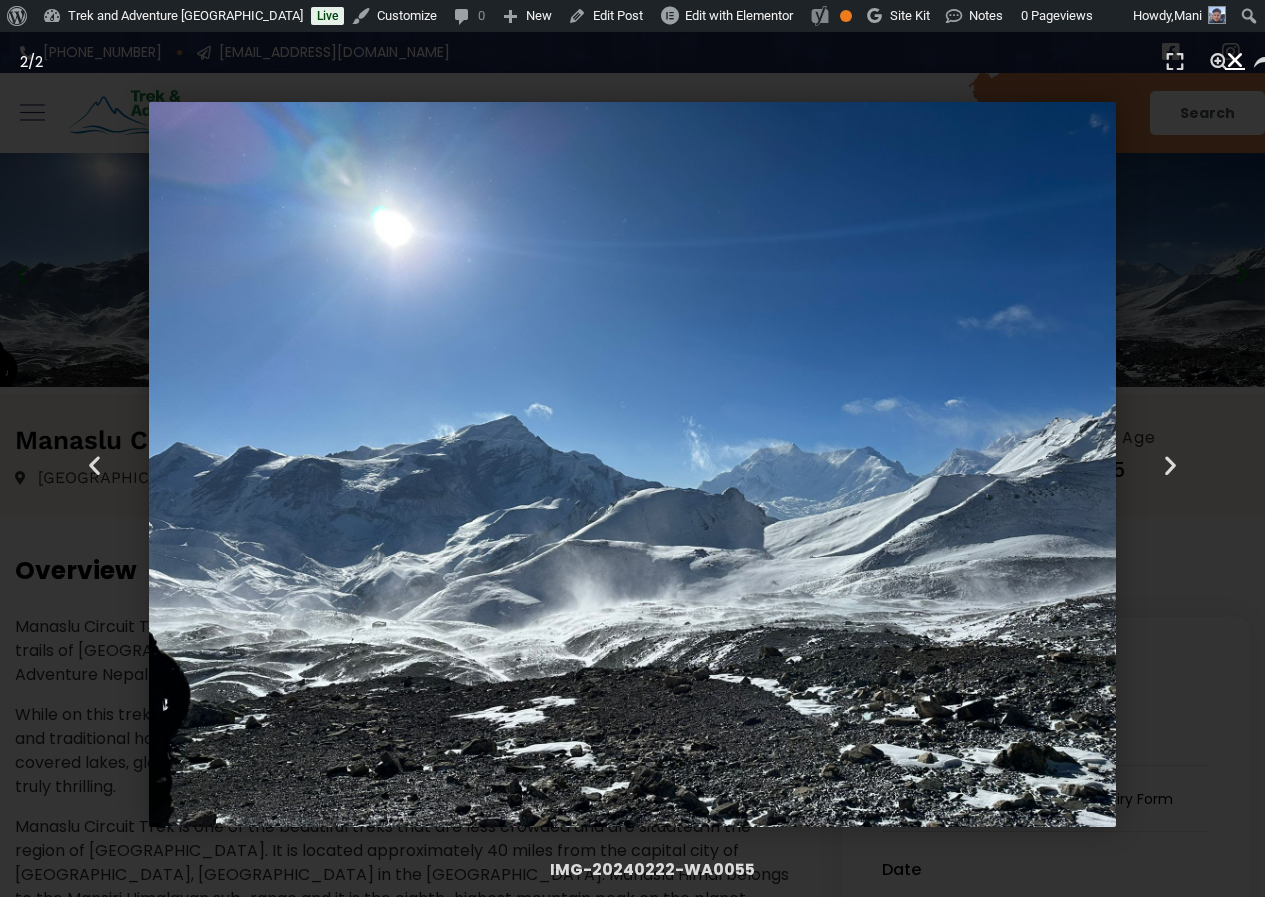 click at bounding box center (1235, 60) 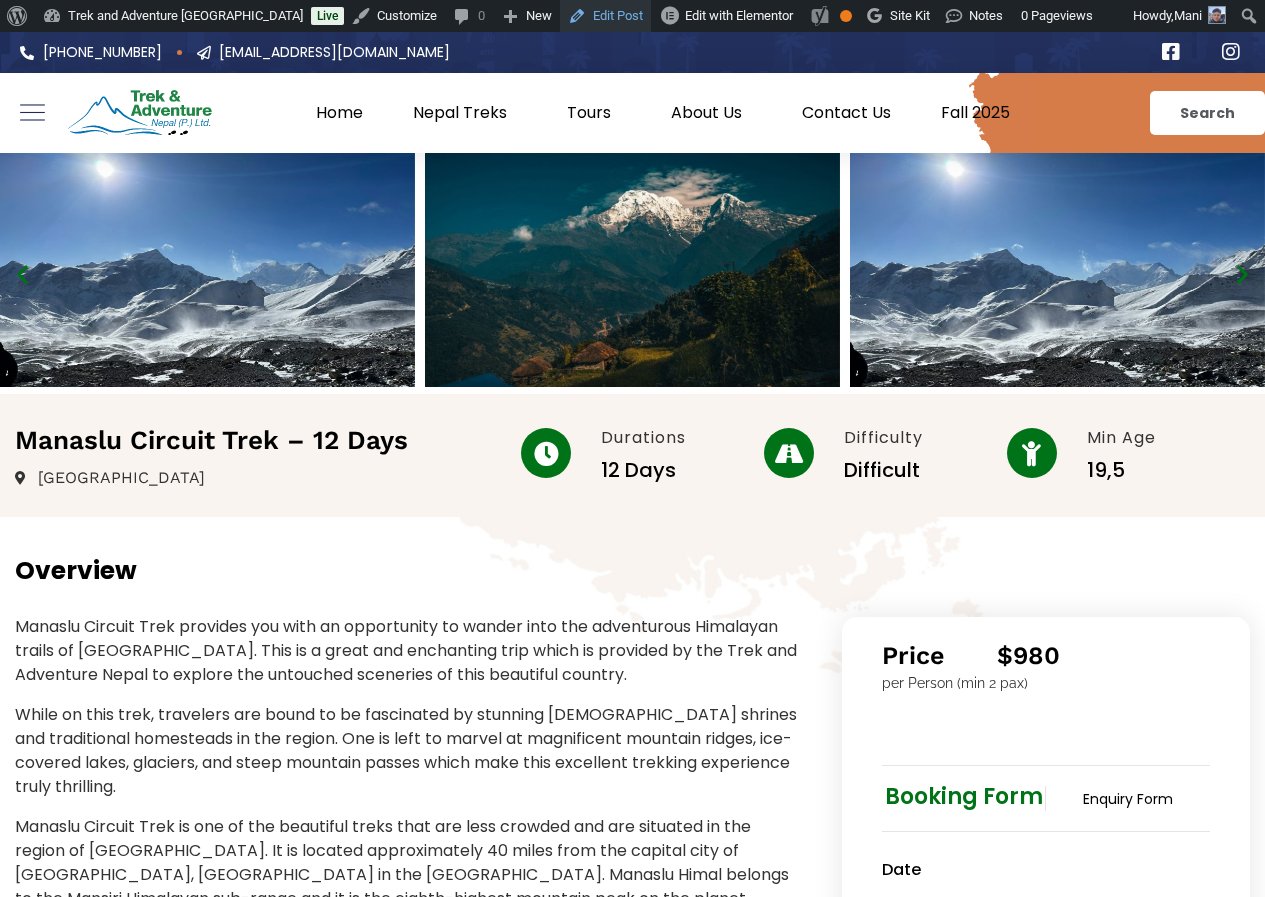 click on "Edit Post" at bounding box center (605, 16) 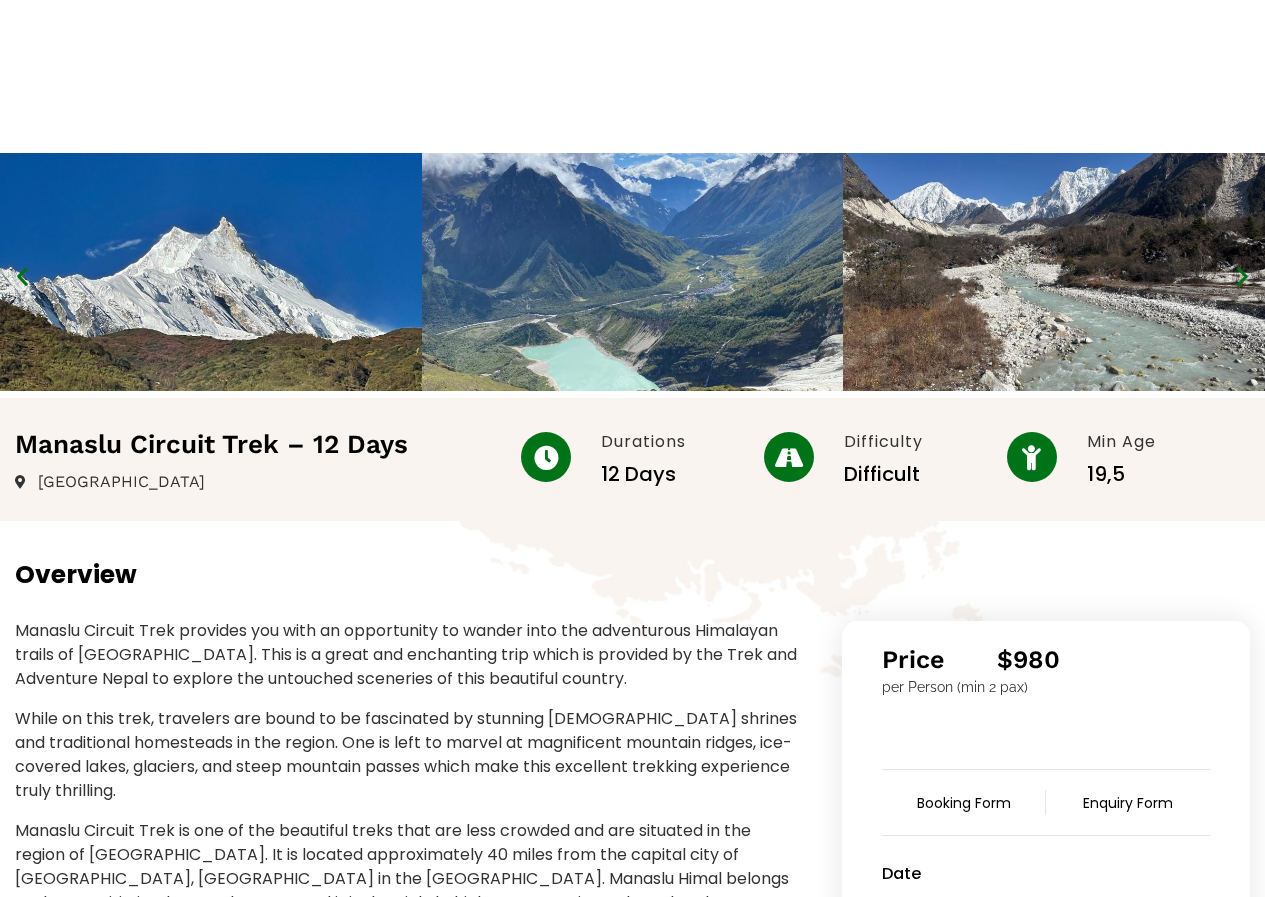 scroll, scrollTop: 0, scrollLeft: 0, axis: both 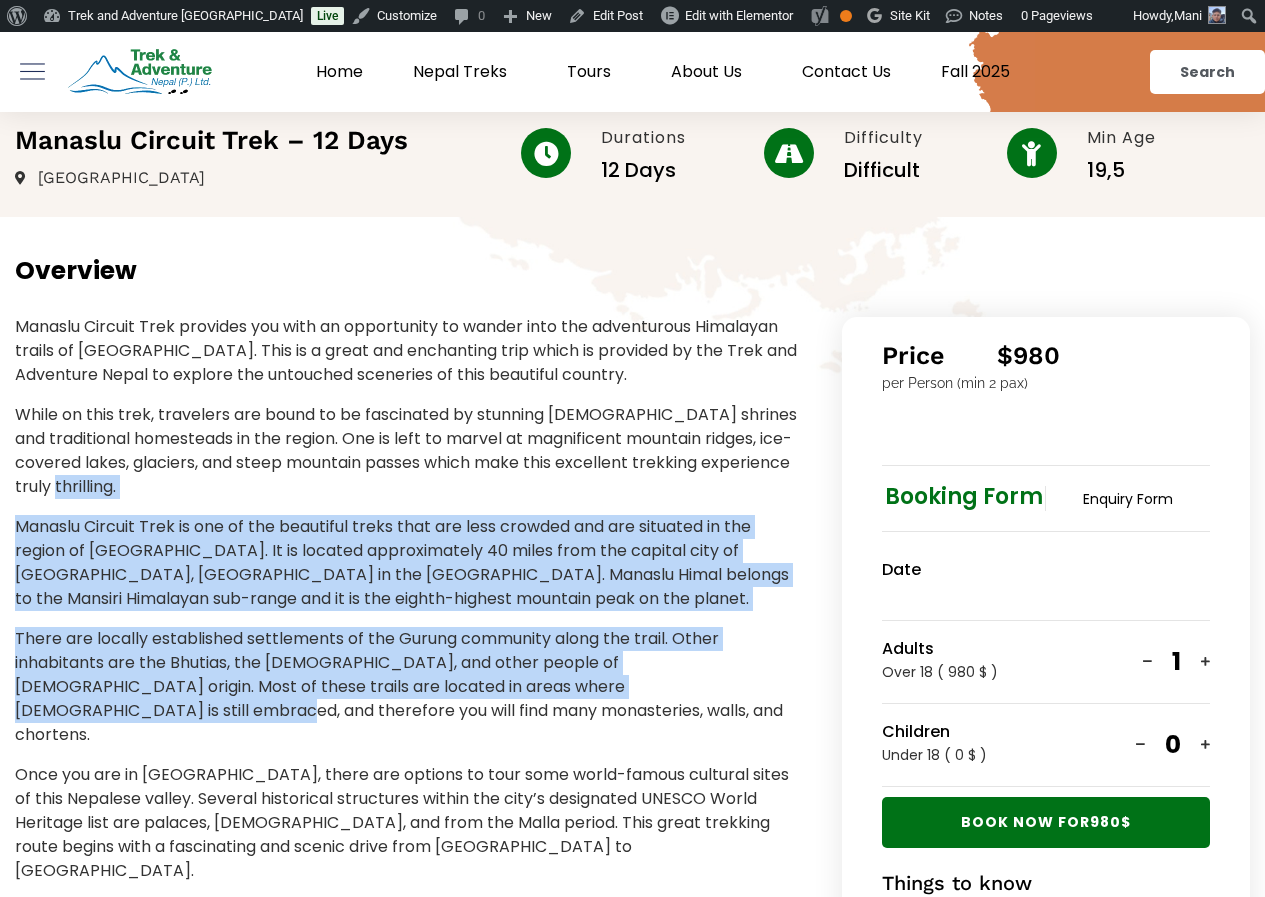 drag, startPoint x: 299, startPoint y: 478, endPoint x: 730, endPoint y: 726, distance: 497.25748 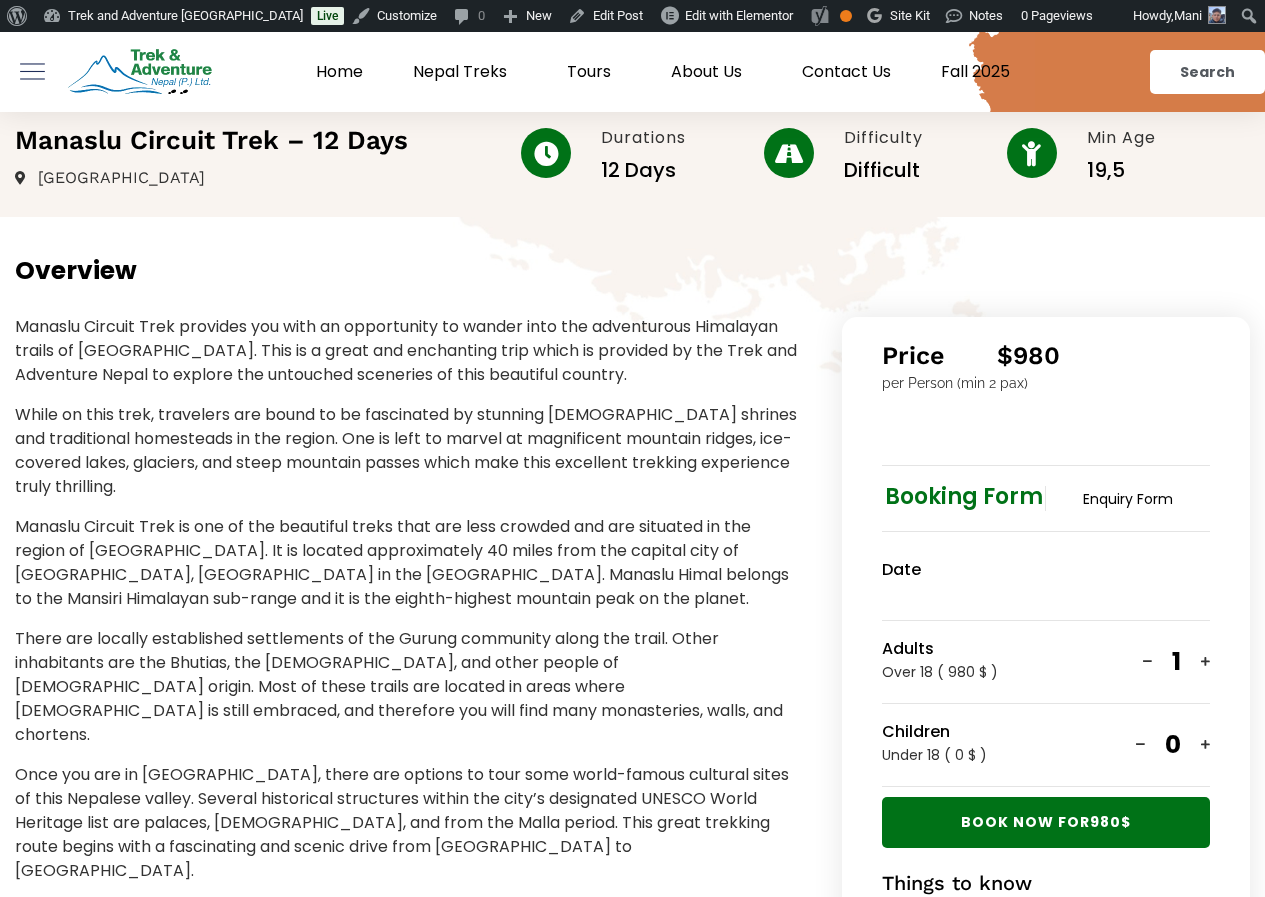 click on "Overview
Manaslu Circuit Trek provides you with an opportunity to wander into the adventurous Himalayan trails of Nepal. This is a great and enchanting trip which is provided by the Trek and Adventure Nepal to explore the untouched sceneries of this beautiful country.
While on this trek, travelers are bound to be fascinated by stunning Buddhist shrines and traditional homesteads in the region. One is left to marvel at magnificent mountain ridges, ice-covered lakes, glaciers, and steep mountain passes which make this excellent trekking experience truly thrilling.
Manaslu Circuit Trek is one of the beautiful treks that are less crowded and are situated in the region of Manaslu. It is located approximately 40 miles from the capital city of Nepal, Kathmandu in the Gorkha district. Manaslu Himal belongs to the Mansiri Himalayan sub-range and it is the eighth-highest mountain peak on the planet.
Trek Facts
Duration: 12 Days
Starting Point: Kathmandu
Ending point: Kathmandu
Grade: Moderate" at bounding box center (408, 1846) 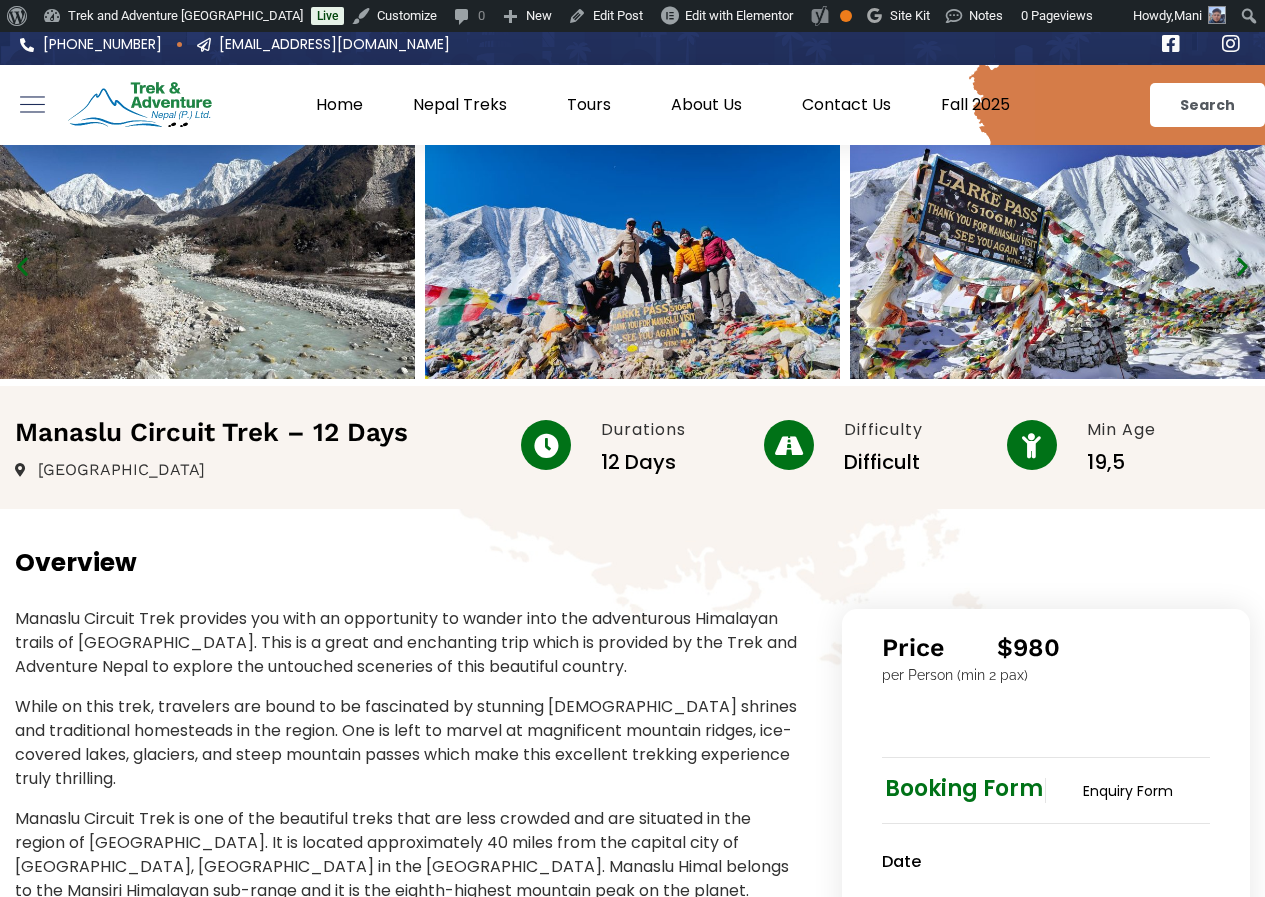 scroll, scrollTop: 0, scrollLeft: 0, axis: both 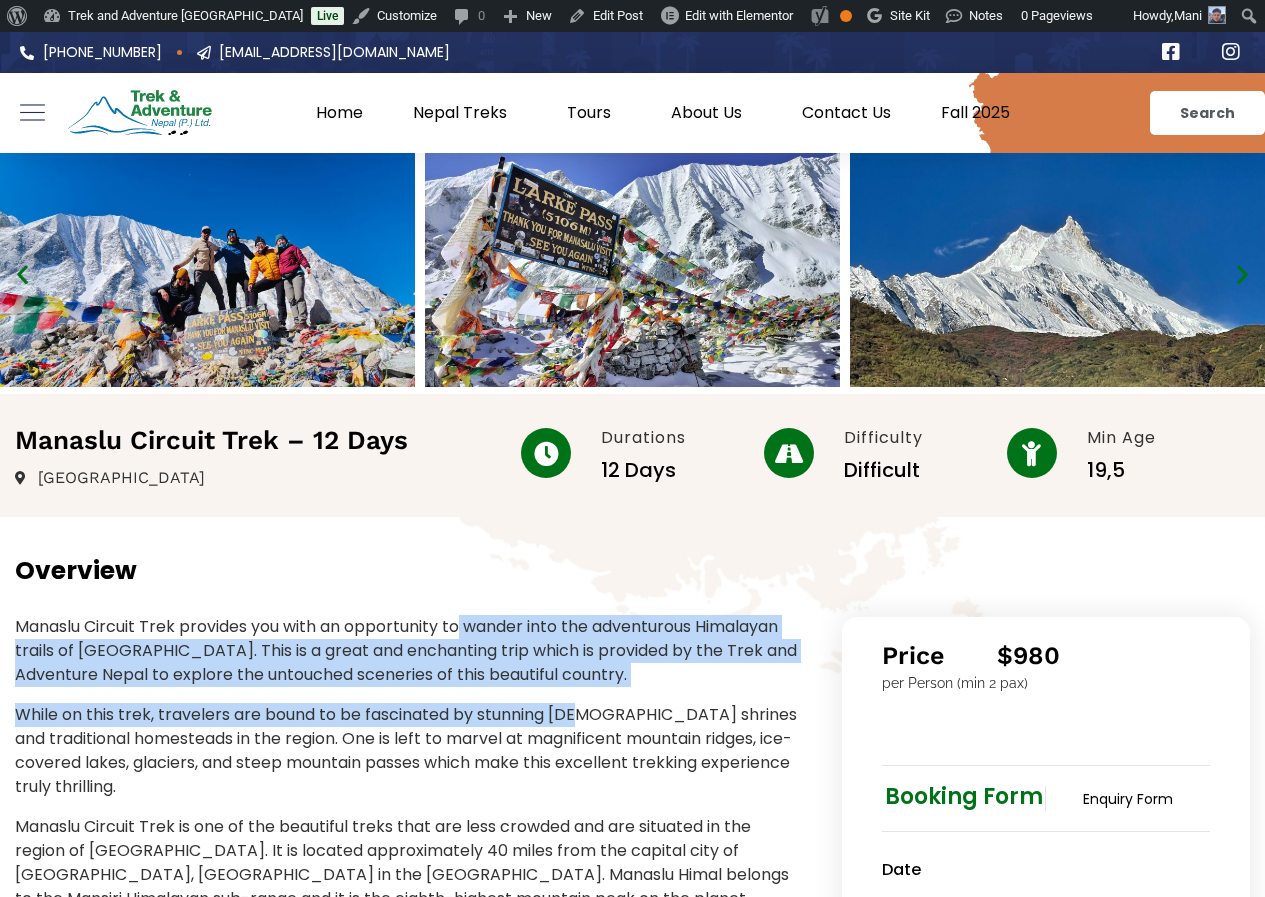 drag, startPoint x: 470, startPoint y: 613, endPoint x: 656, endPoint y: 714, distance: 211.65302 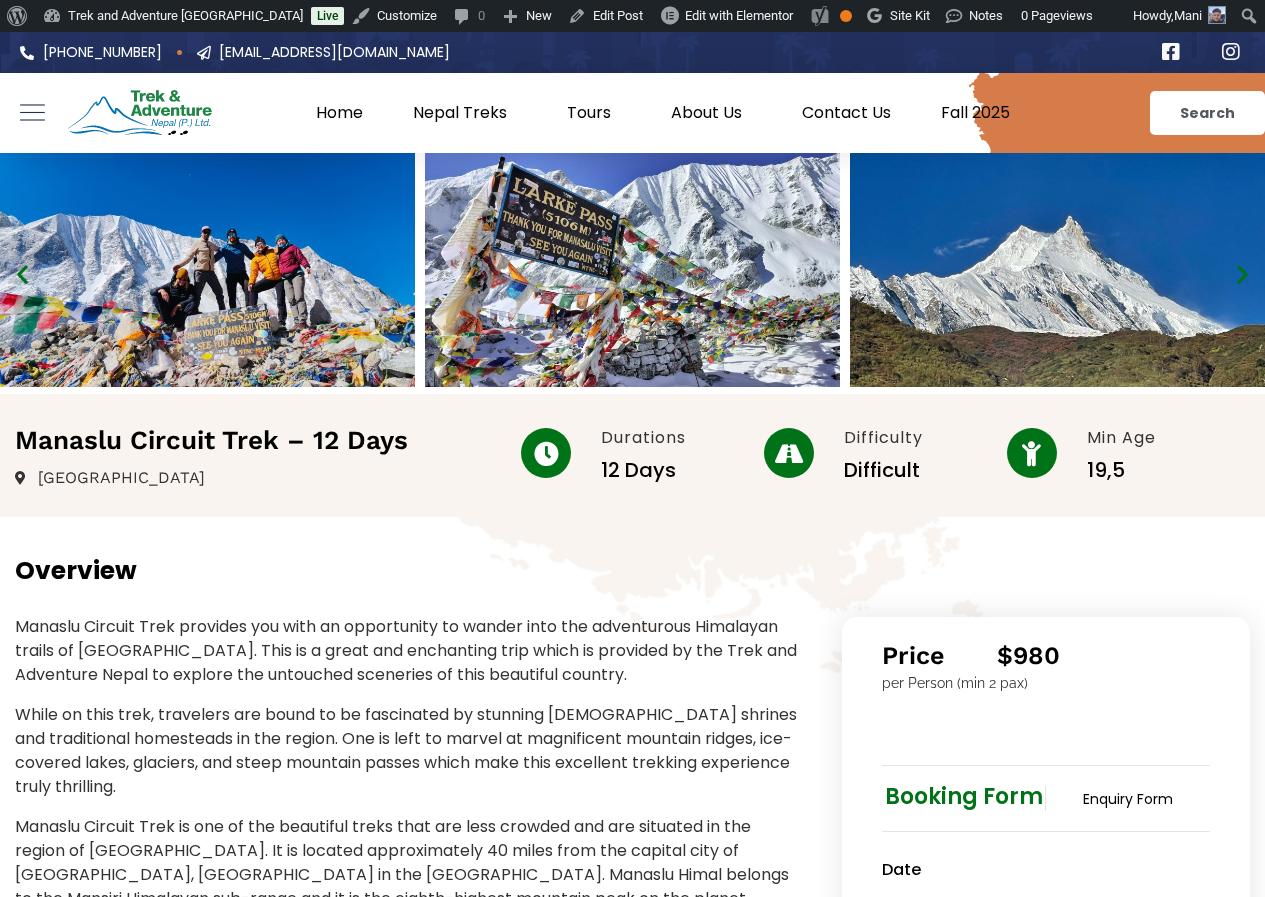 click on "While on this trek, travelers are bound to be fascinated by stunning Buddhist shrines and traditional homesteads in the region. One is left to marvel at magnificent mountain ridges, ice-covered lakes, glaciers, and steep mountain passes which make this excellent trekking experience truly thrilling." at bounding box center [408, 751] 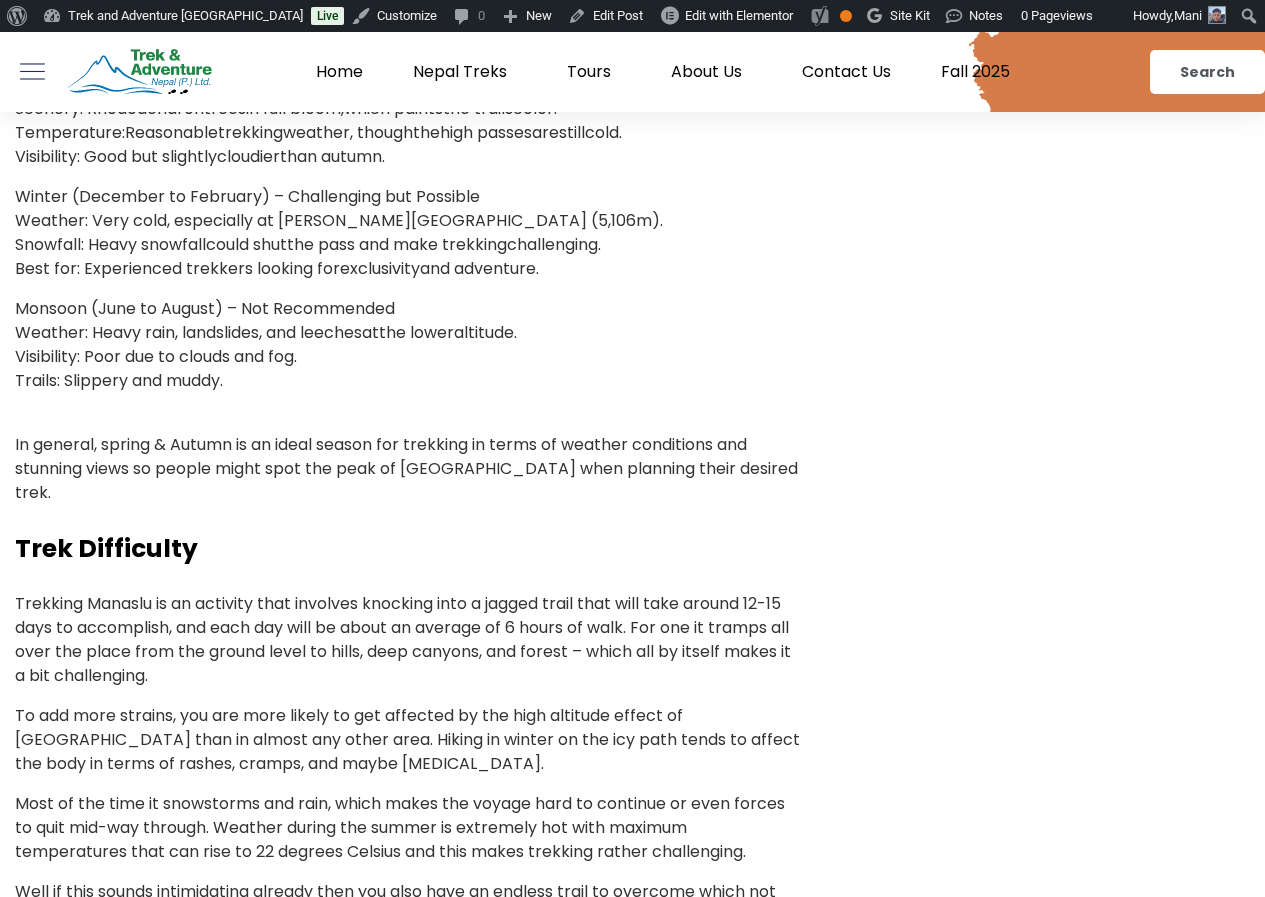 scroll, scrollTop: 2900, scrollLeft: 0, axis: vertical 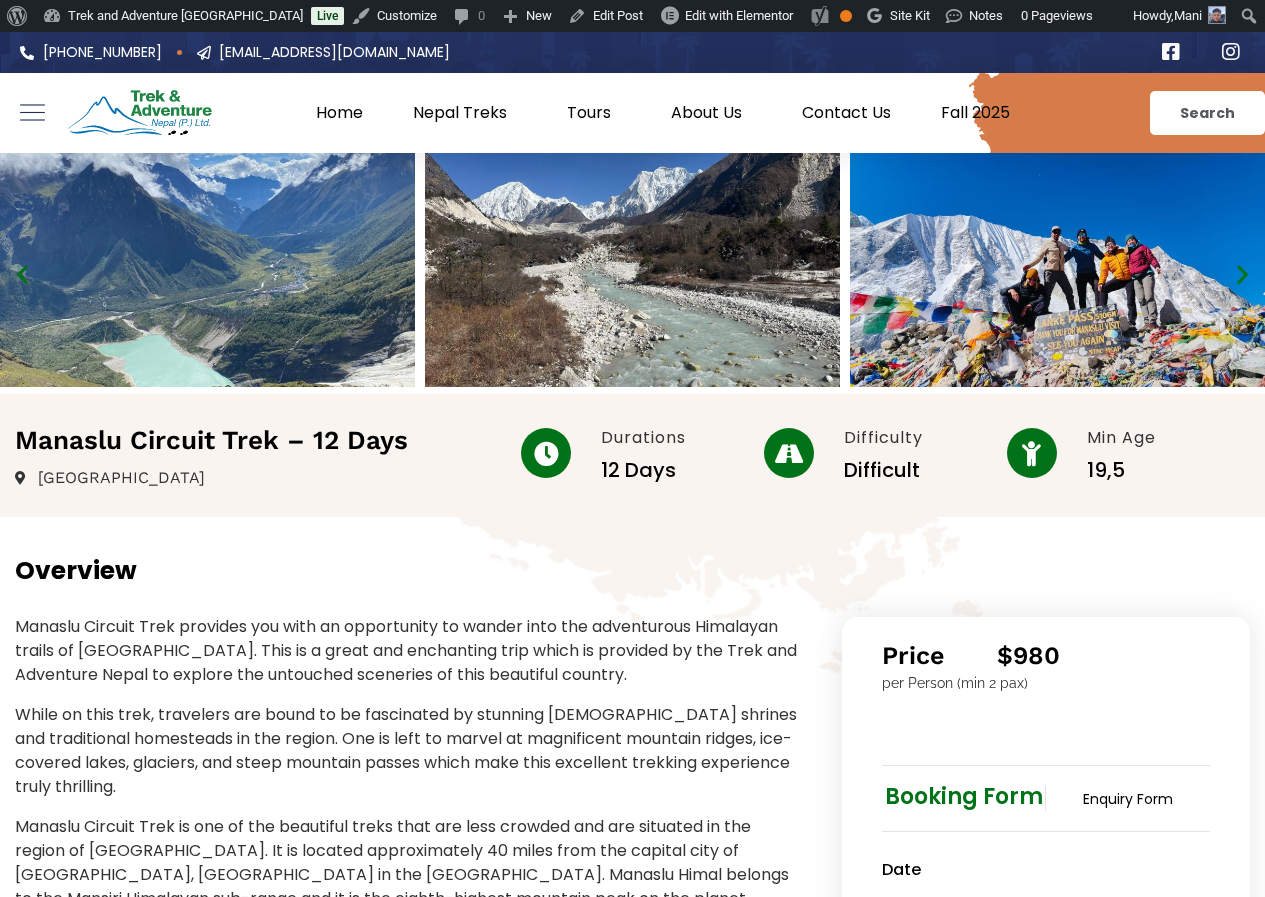 click at bounding box center (632, 270) 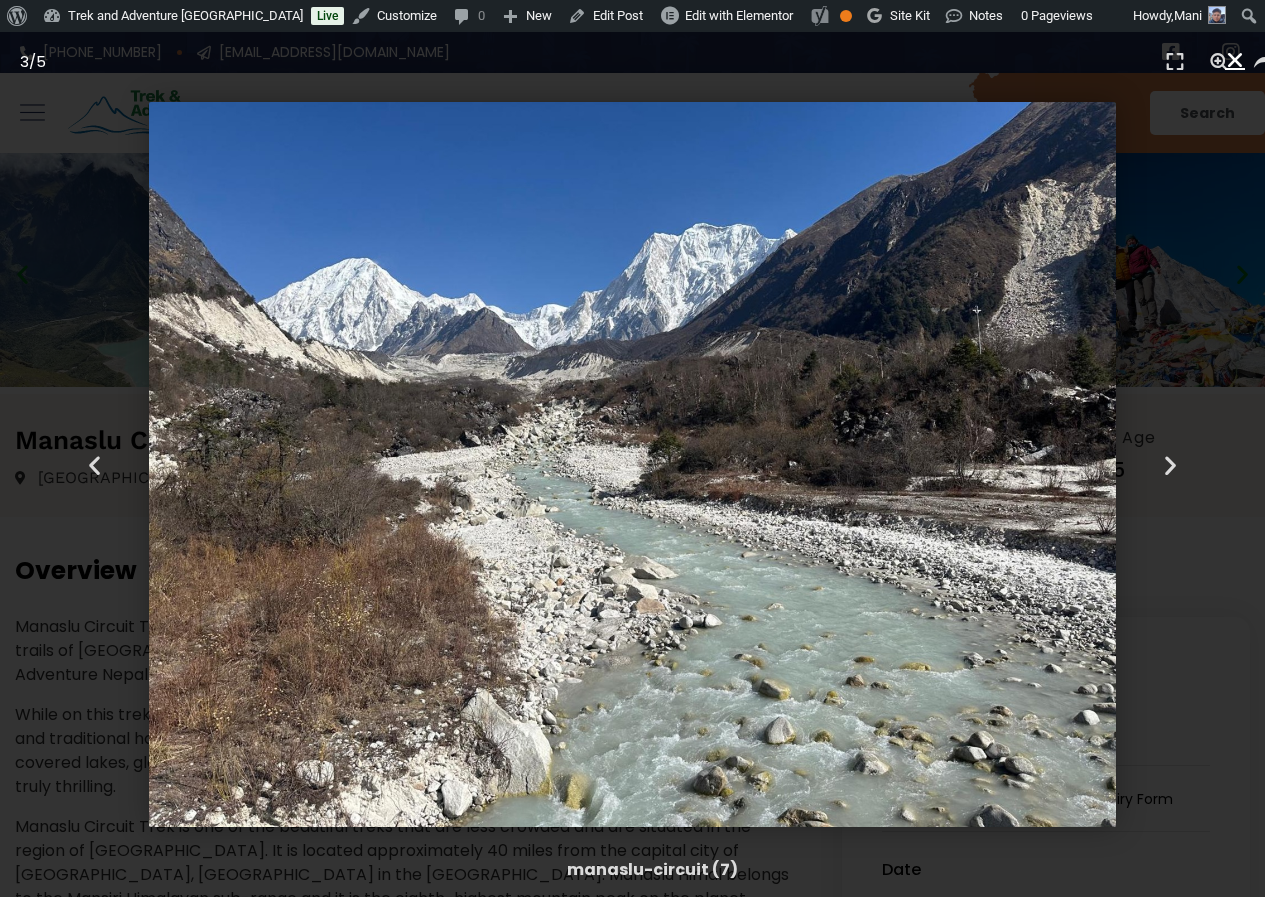 click at bounding box center [1235, 60] 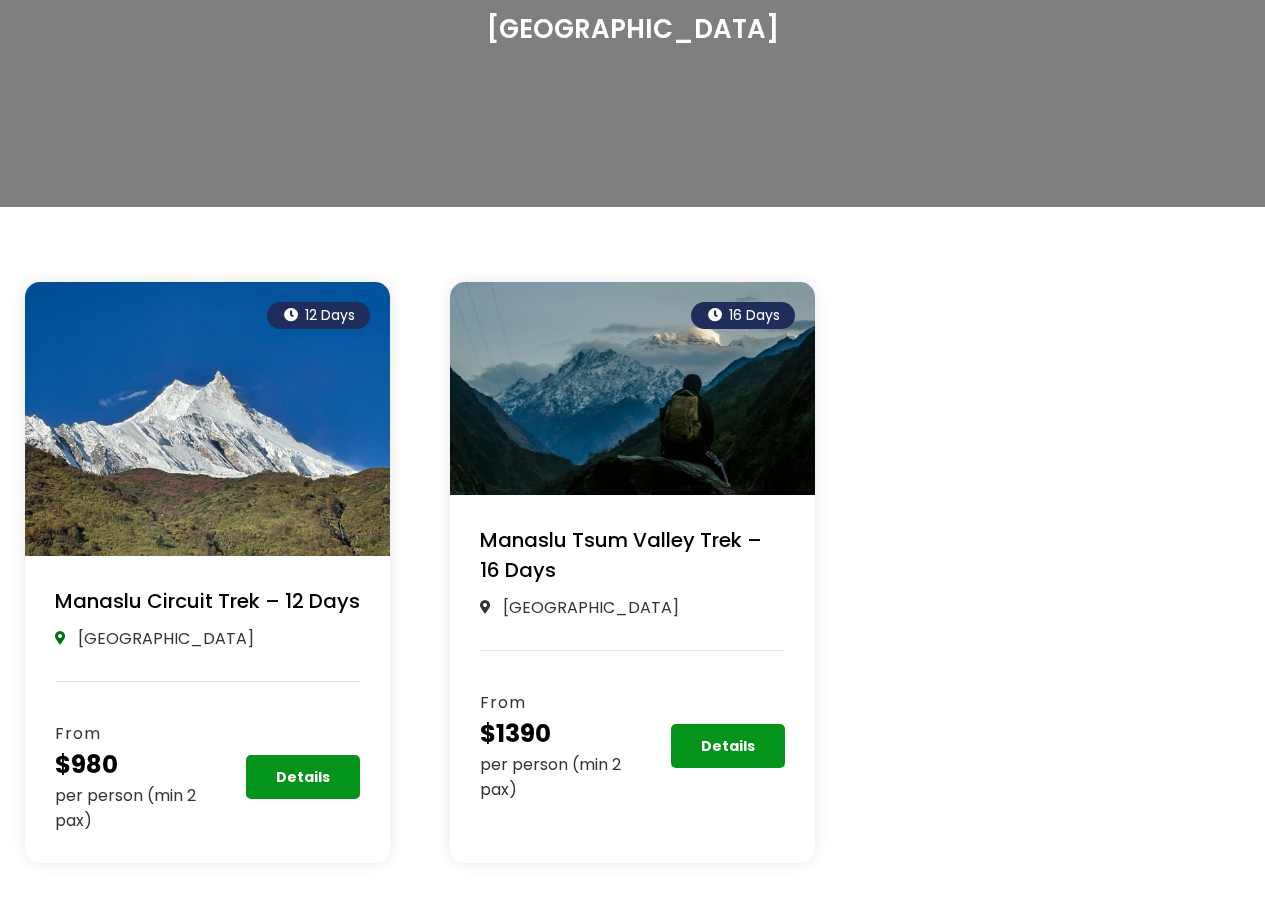 scroll, scrollTop: 300, scrollLeft: 0, axis: vertical 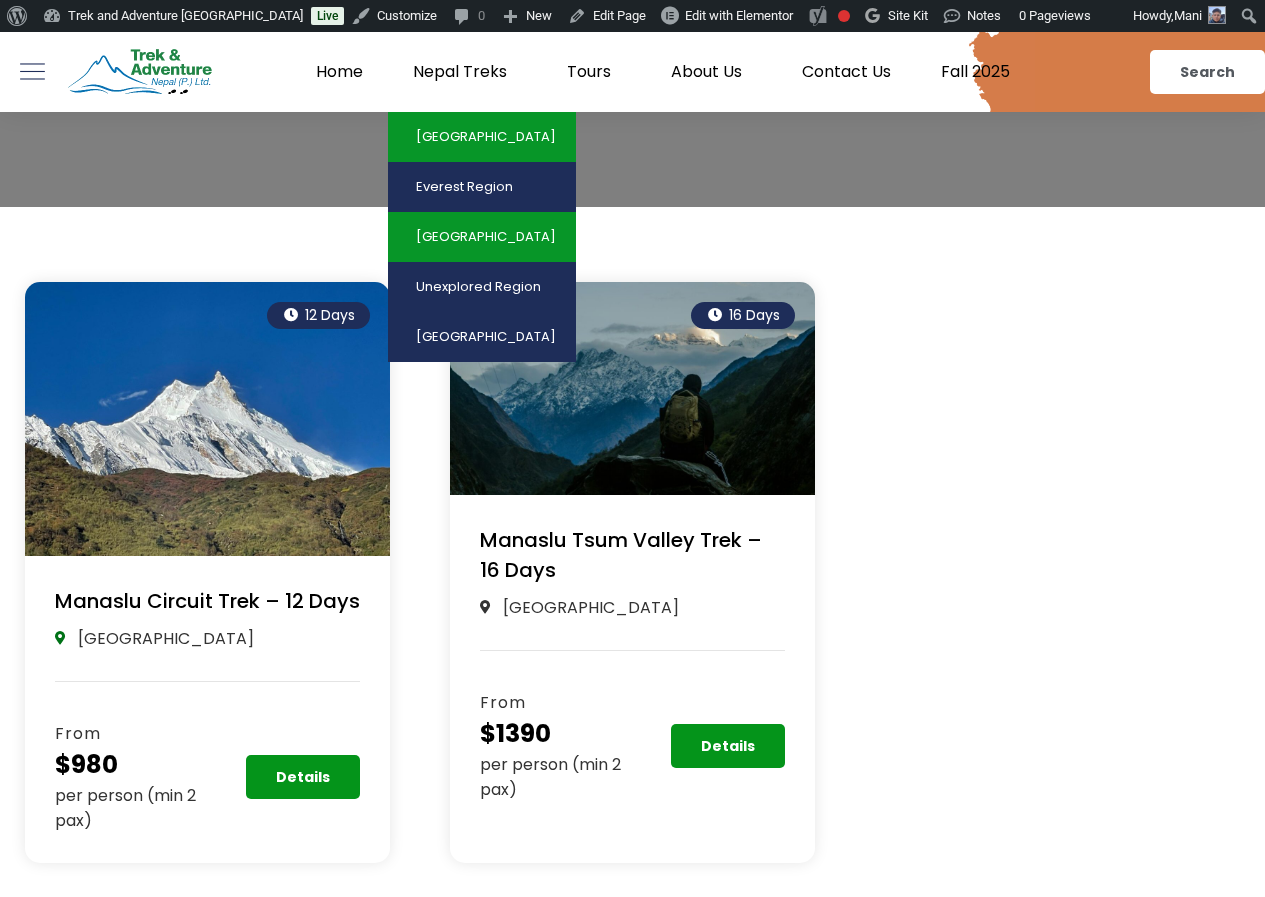 click on "[GEOGRAPHIC_DATA]" 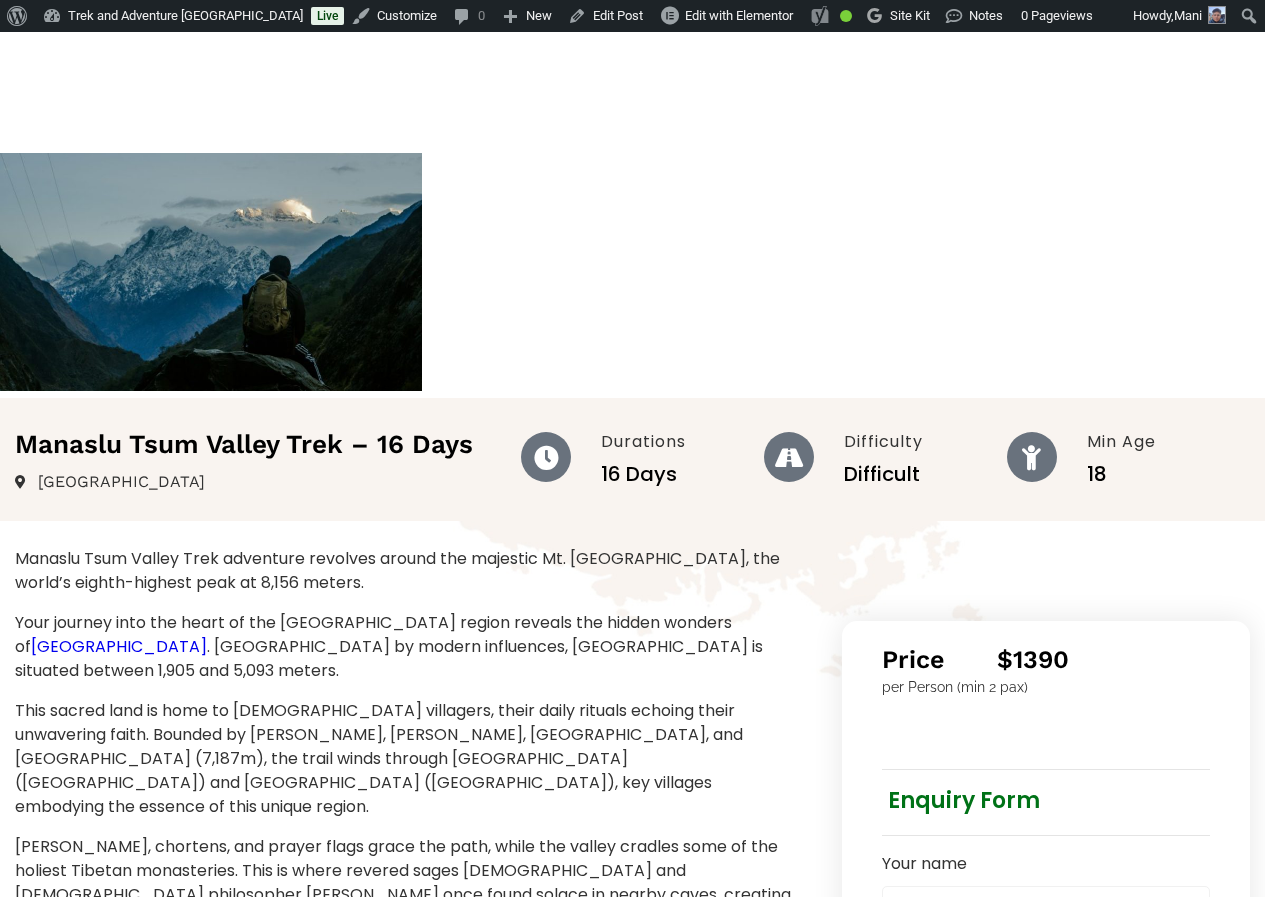 scroll, scrollTop: 0, scrollLeft: 0, axis: both 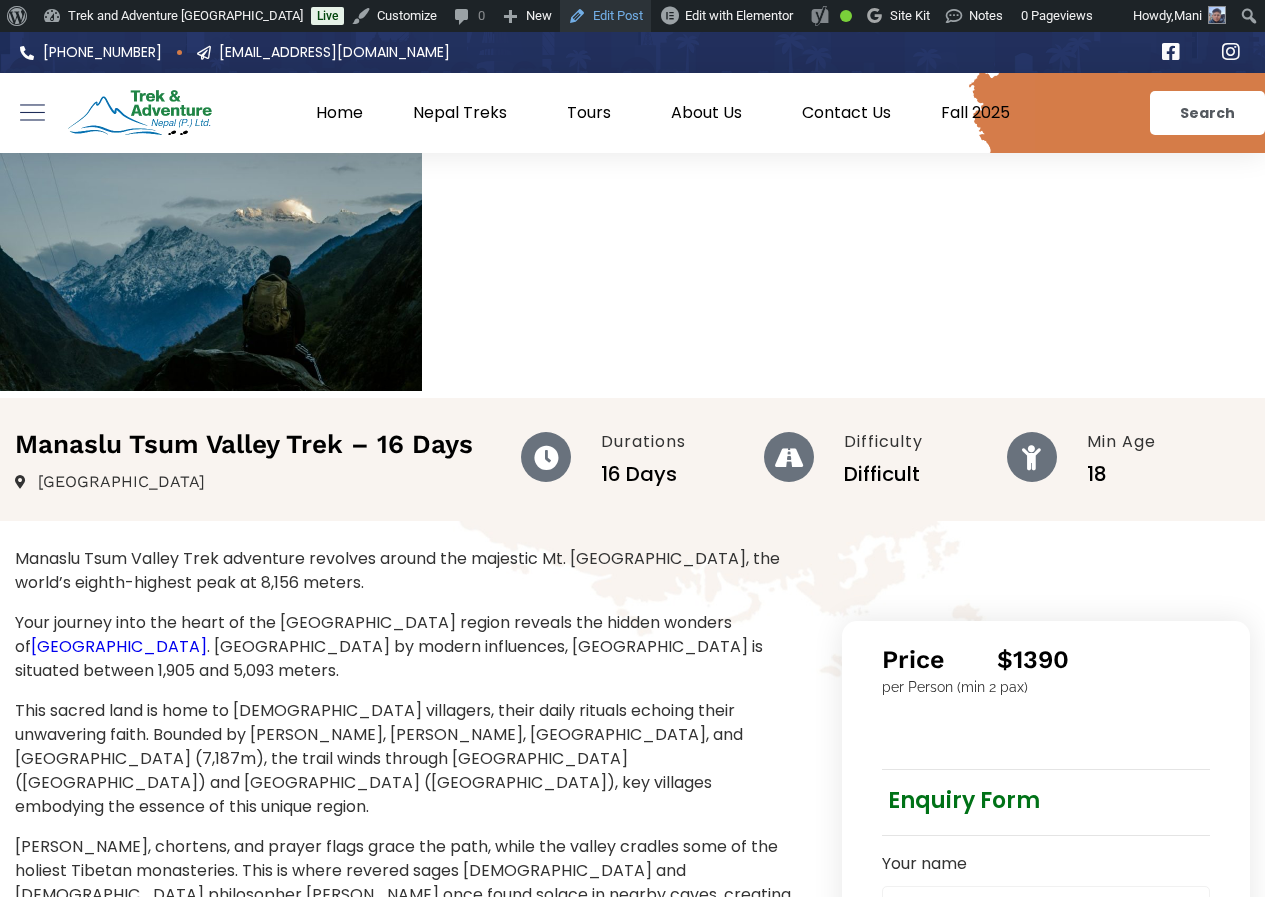 click on "Edit Post" at bounding box center [605, 16] 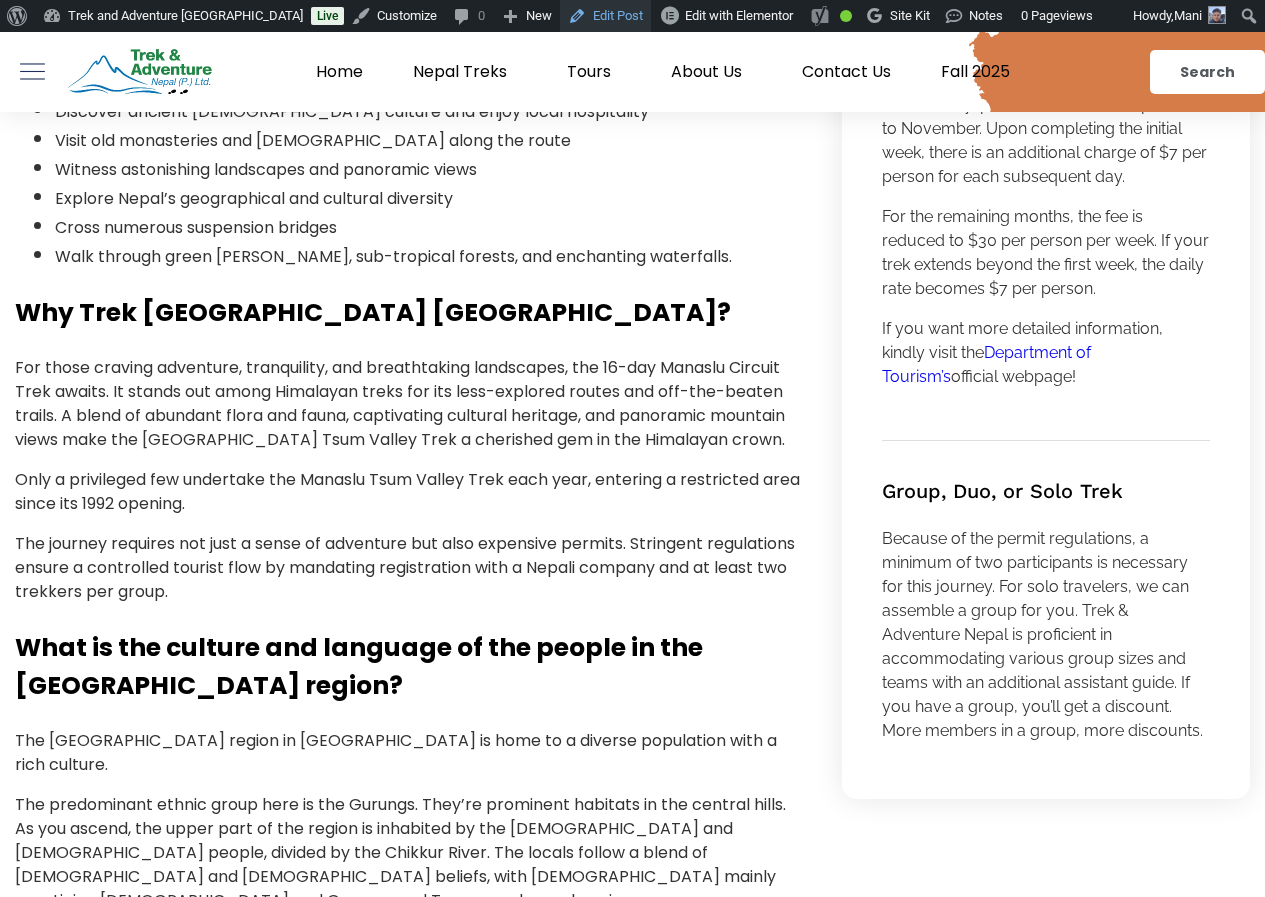 scroll, scrollTop: 2104, scrollLeft: 0, axis: vertical 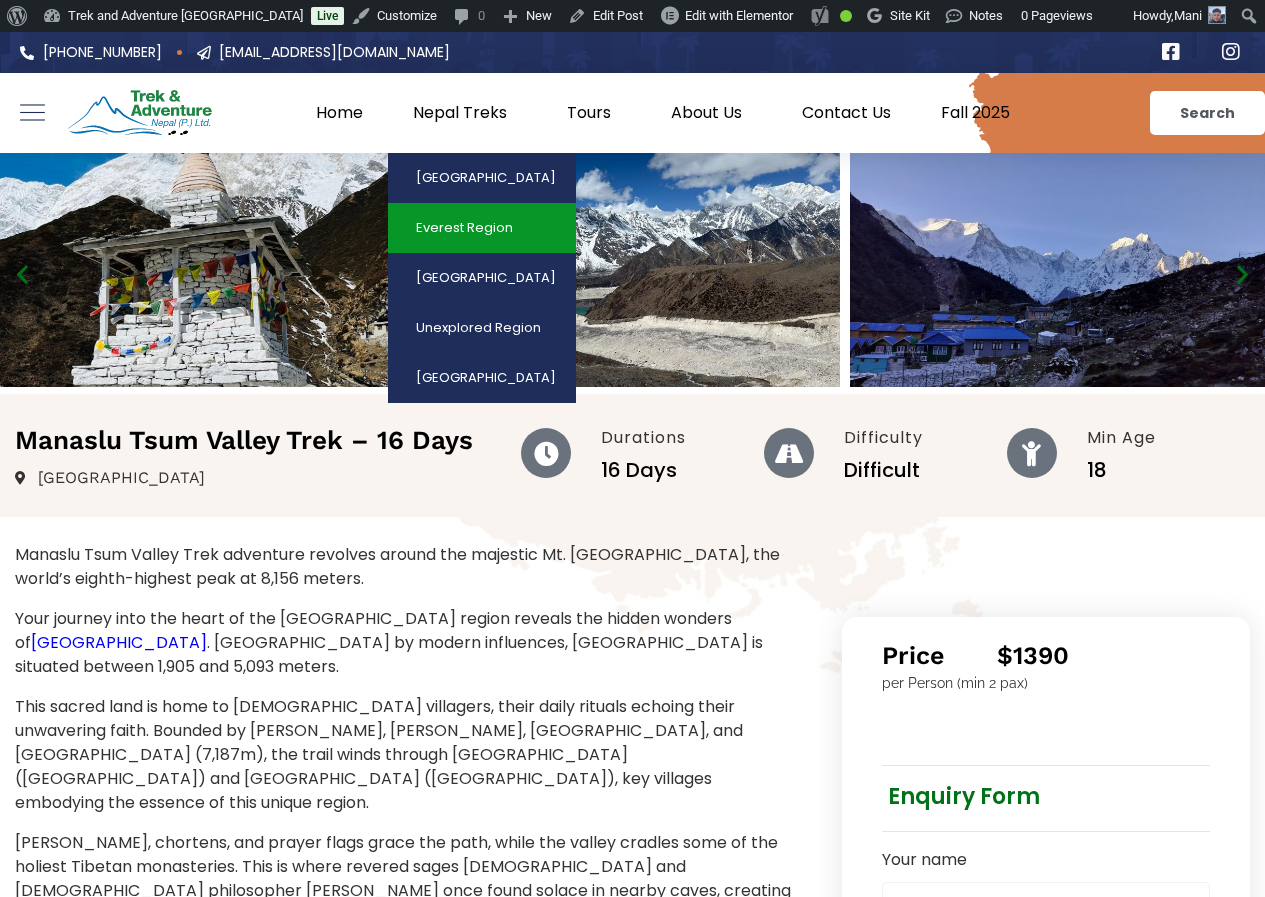 click on "Everest Region" 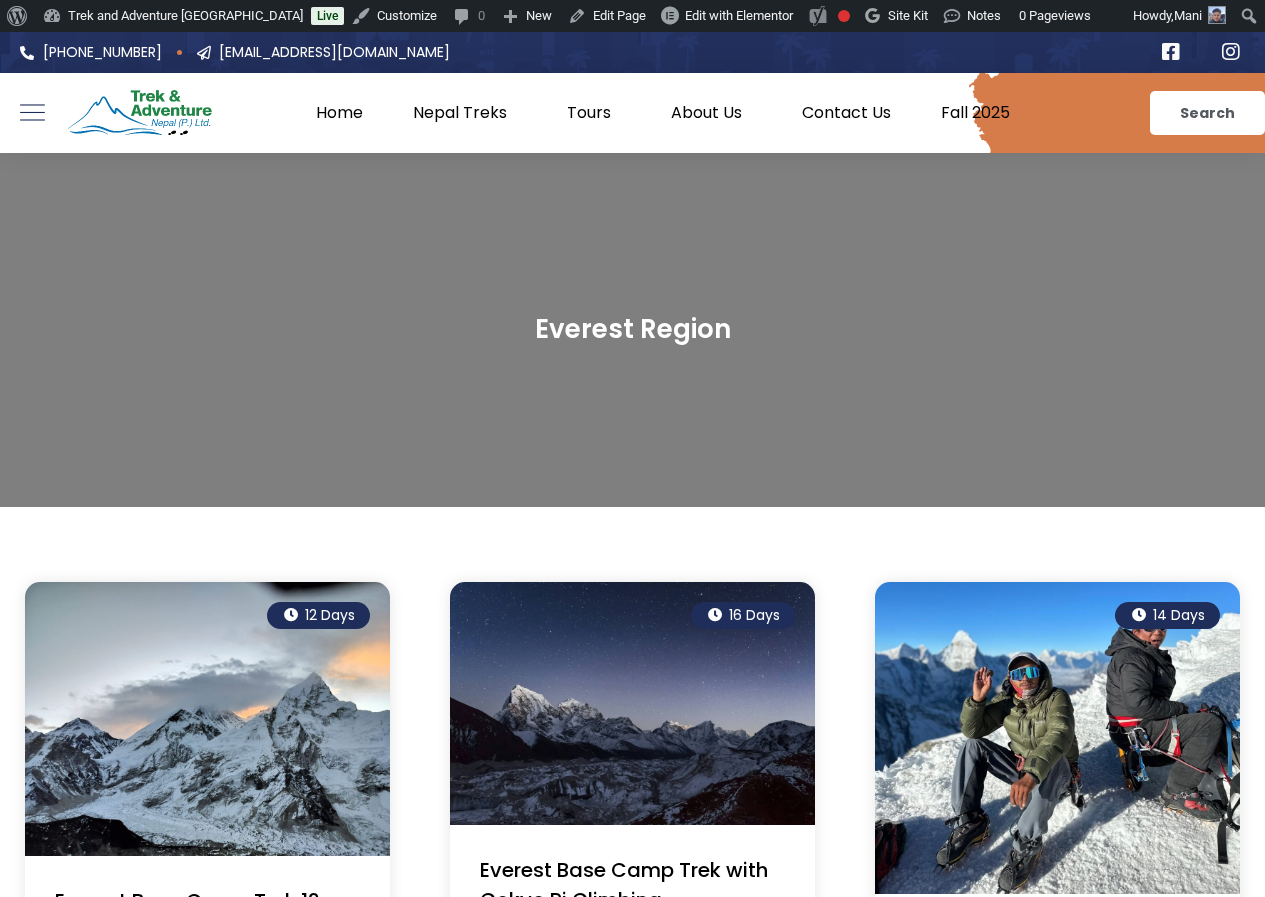 scroll, scrollTop: 0, scrollLeft: 0, axis: both 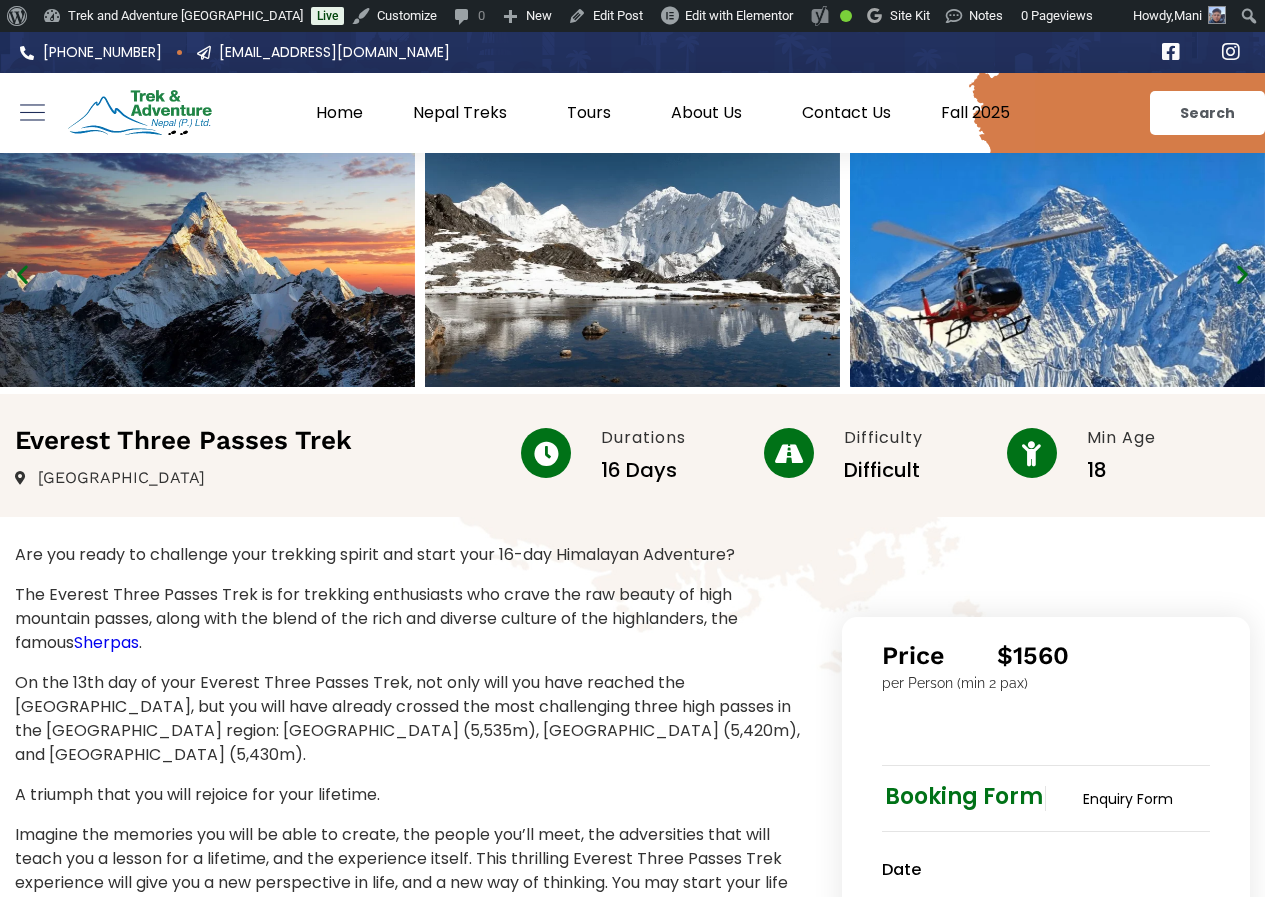 click at bounding box center [207, 270] 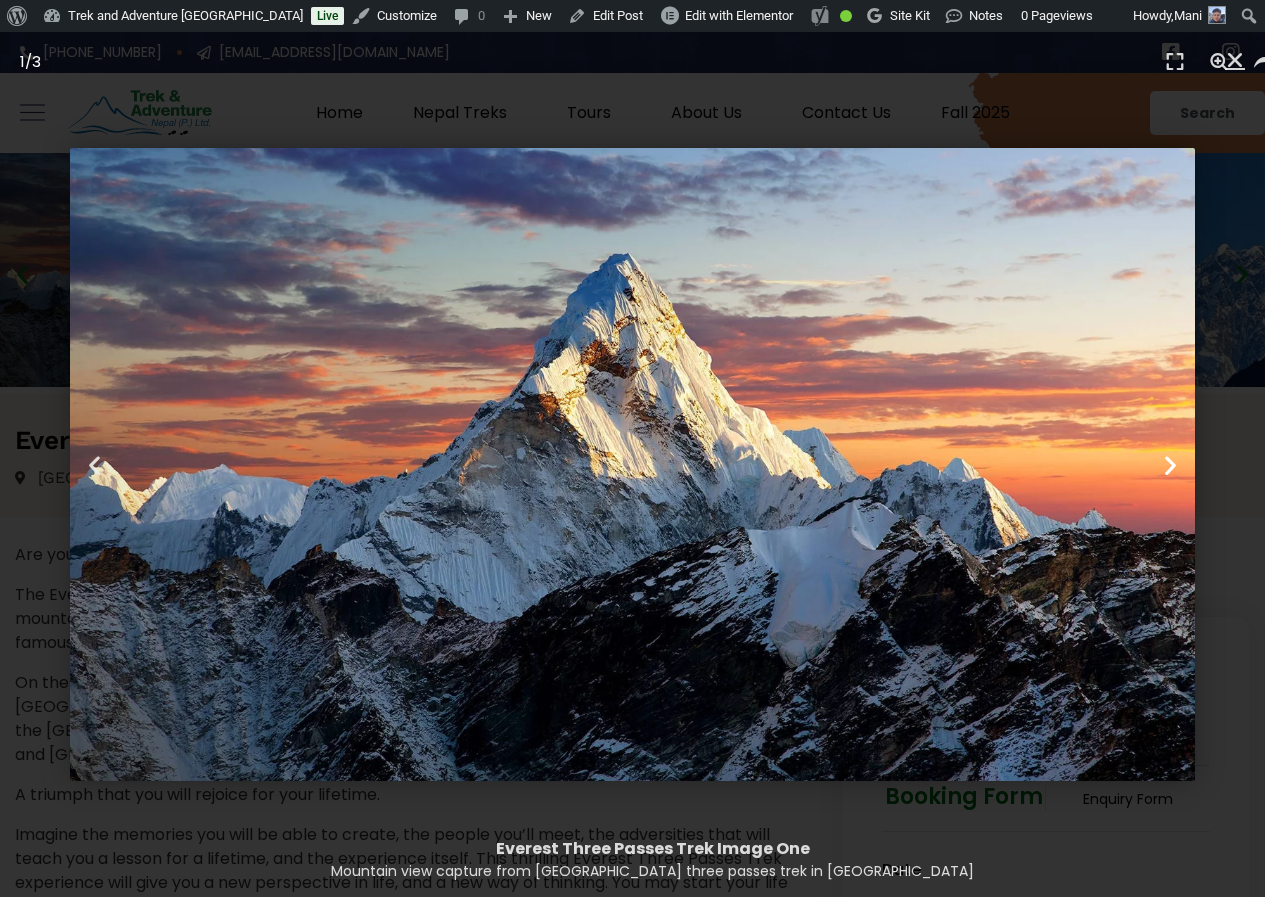 click at bounding box center (1170, 464) 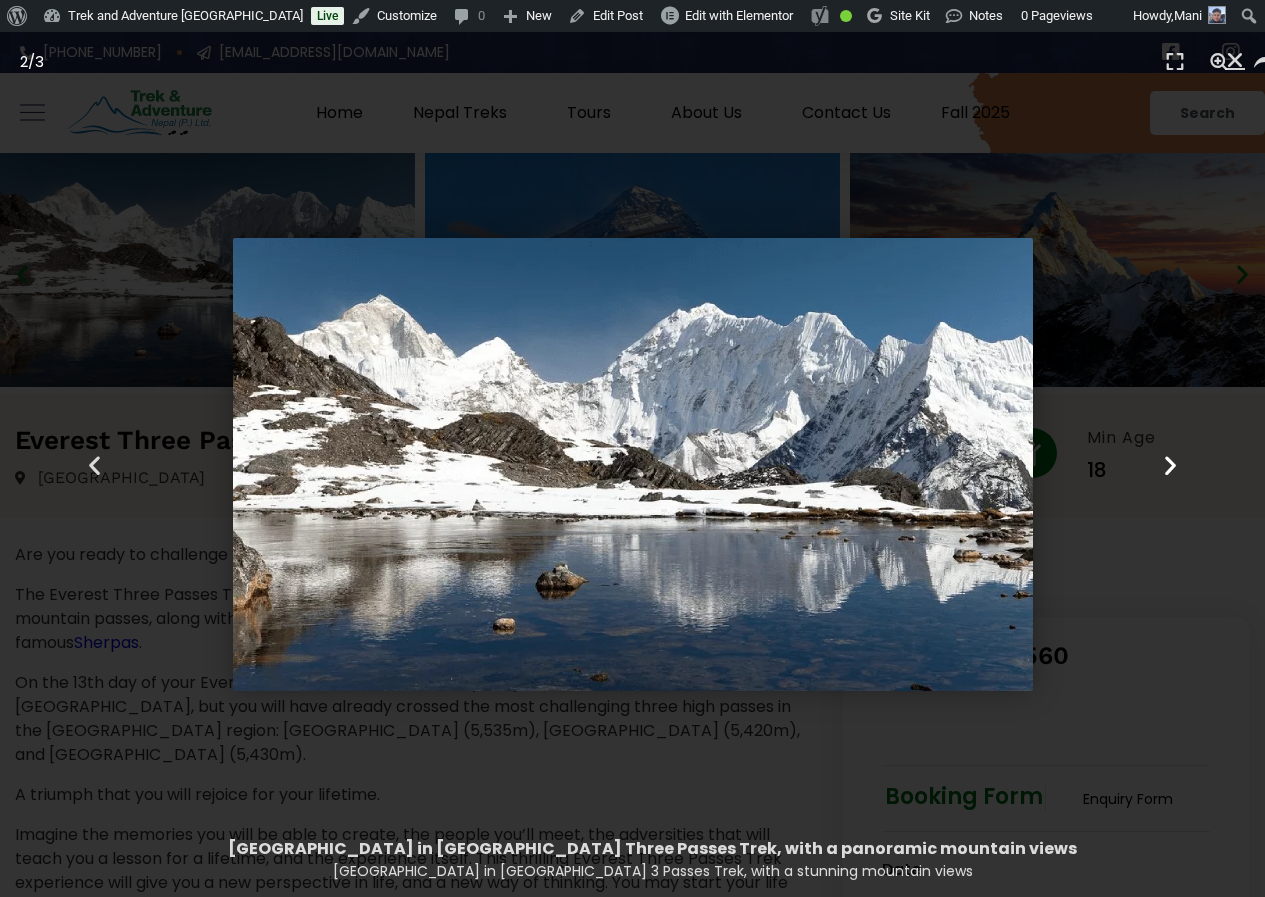 click at bounding box center [1170, 464] 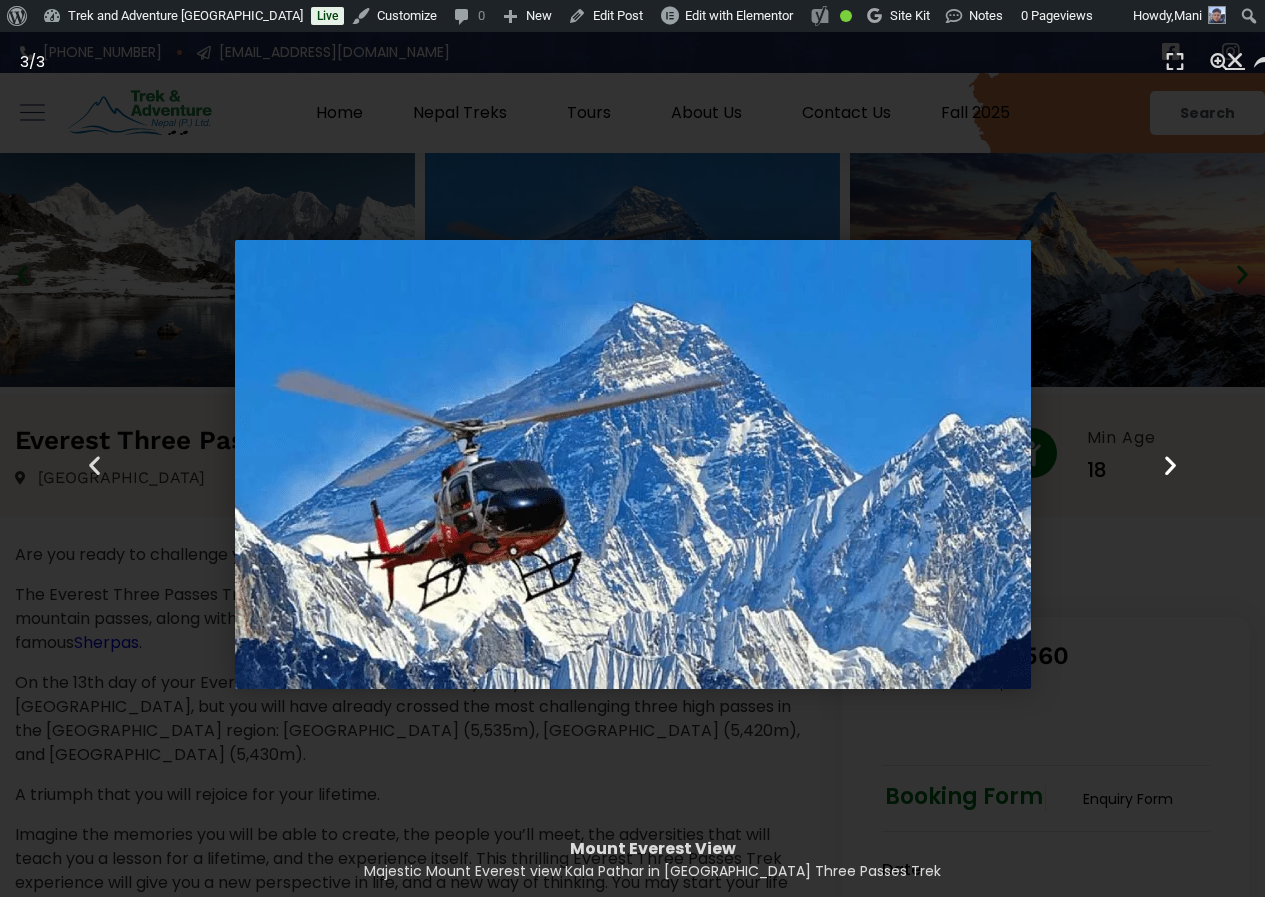 click at bounding box center (1170, 464) 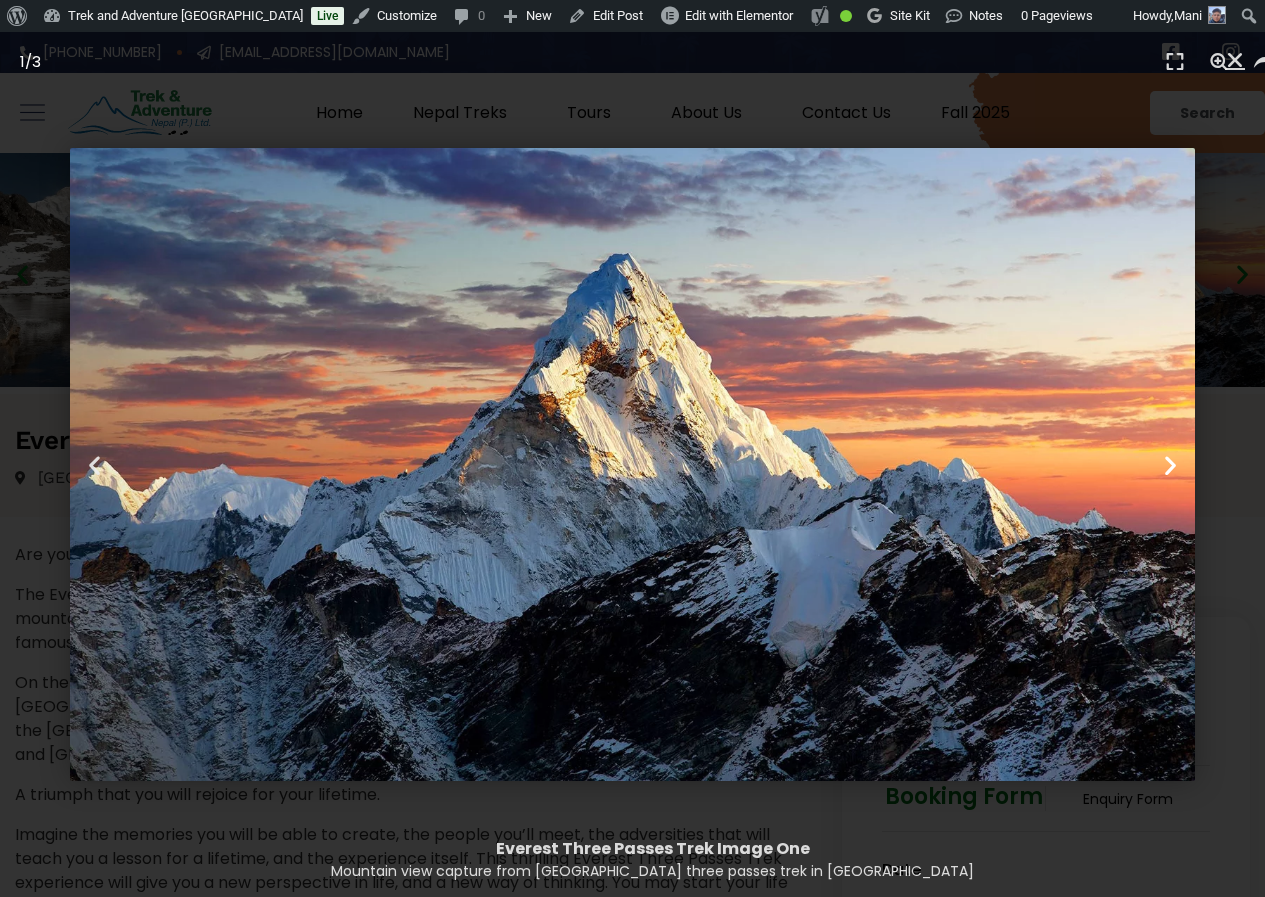 click at bounding box center (1170, 464) 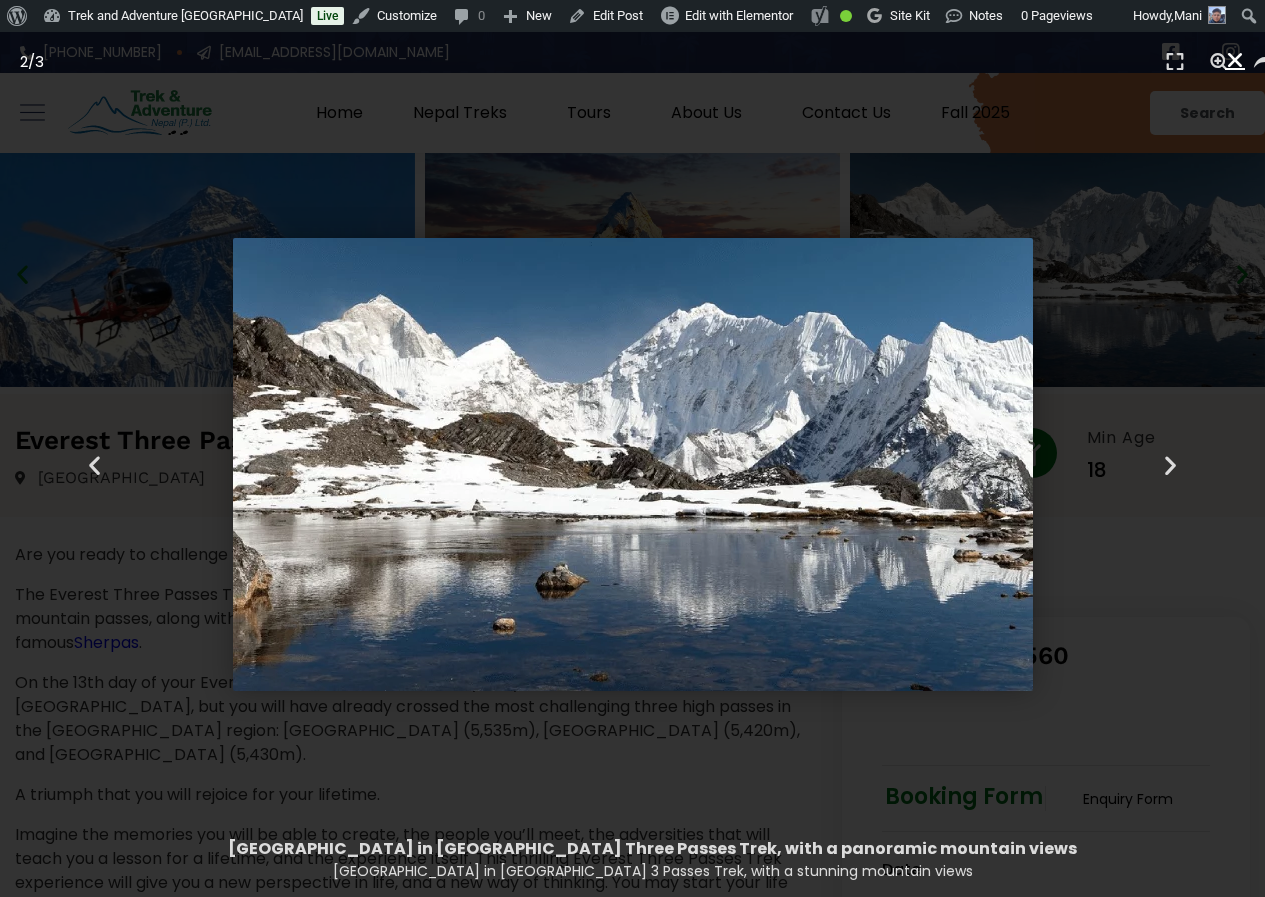 click at bounding box center (1235, 60) 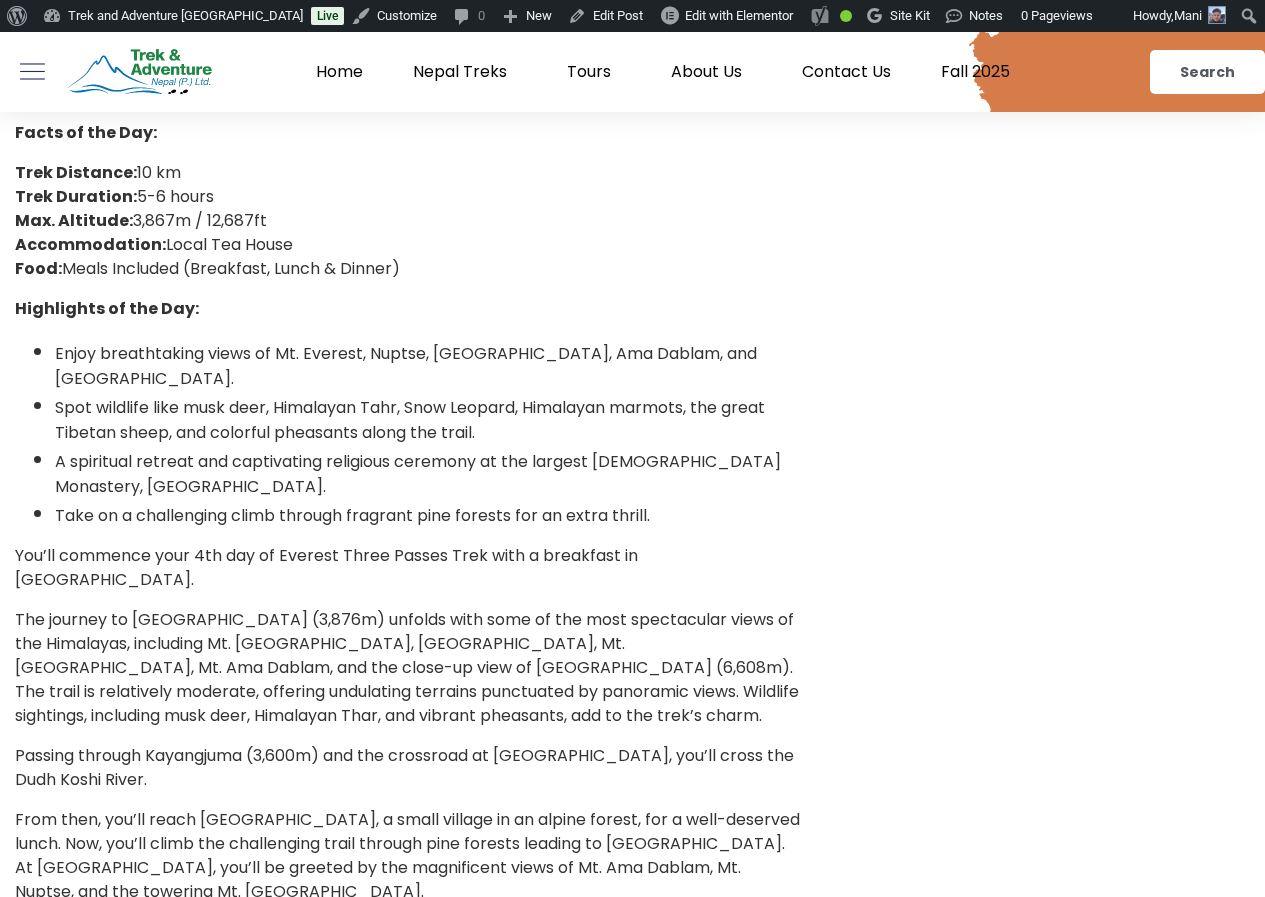 scroll, scrollTop: 8200, scrollLeft: 0, axis: vertical 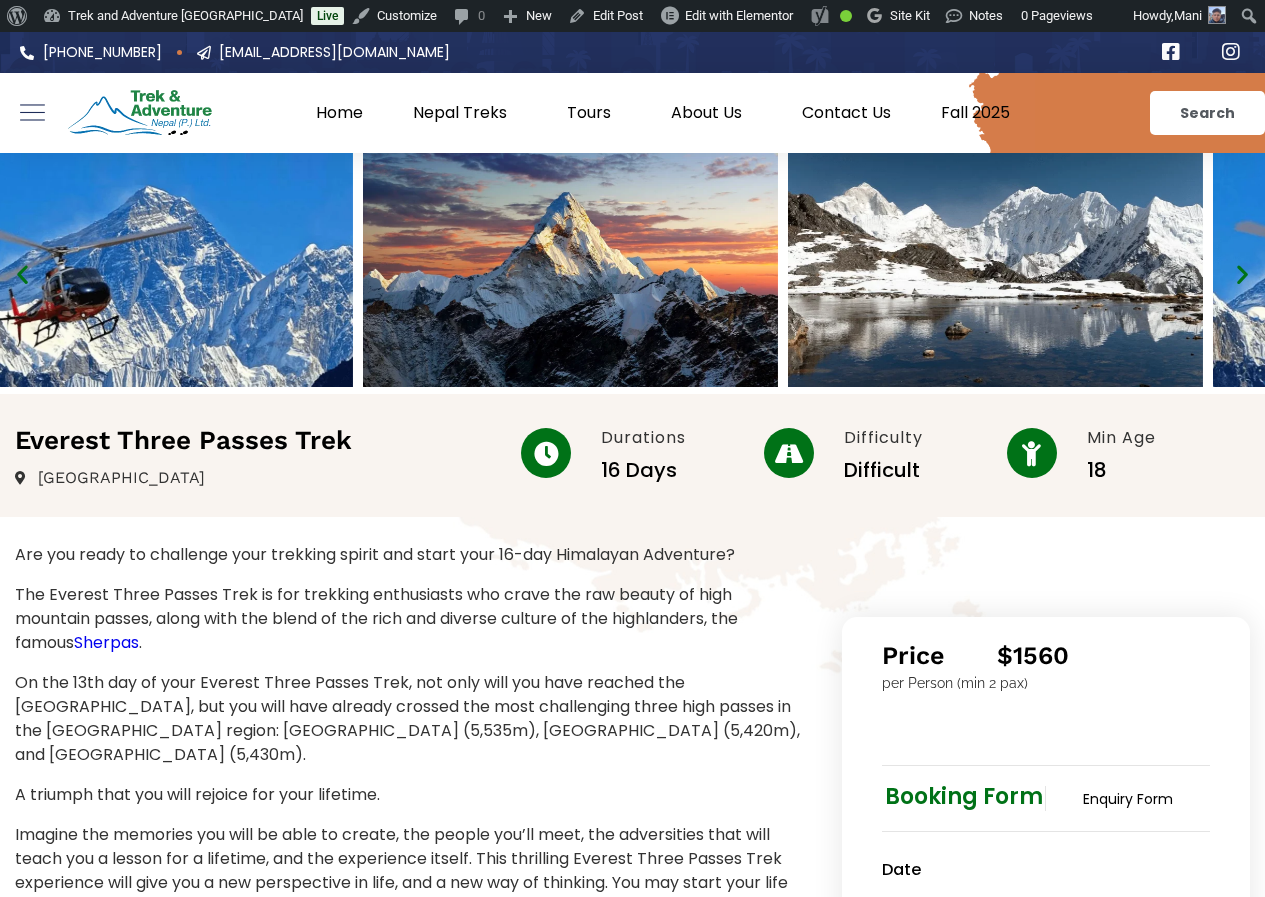click at bounding box center [570, 270] 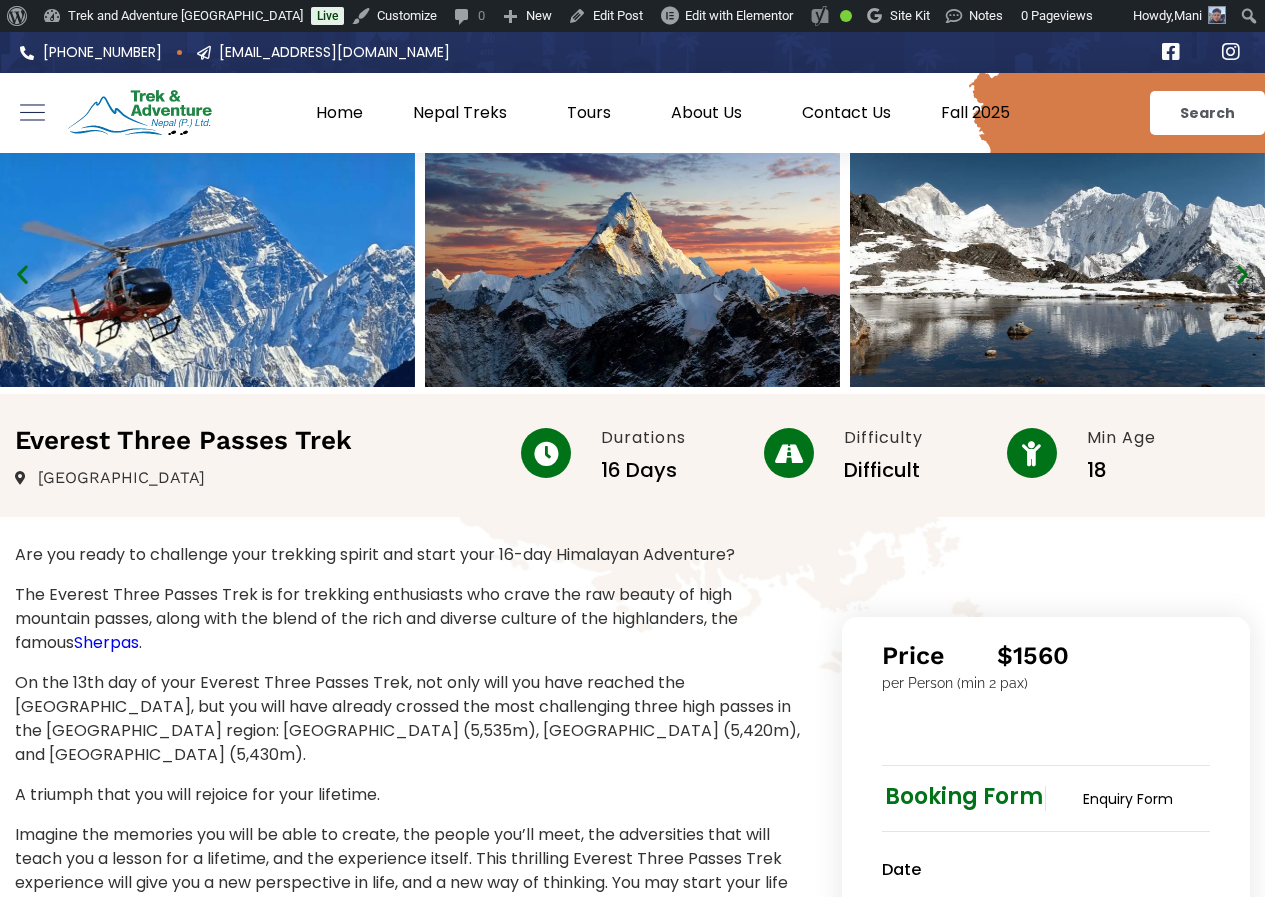 click at bounding box center [1057, 270] 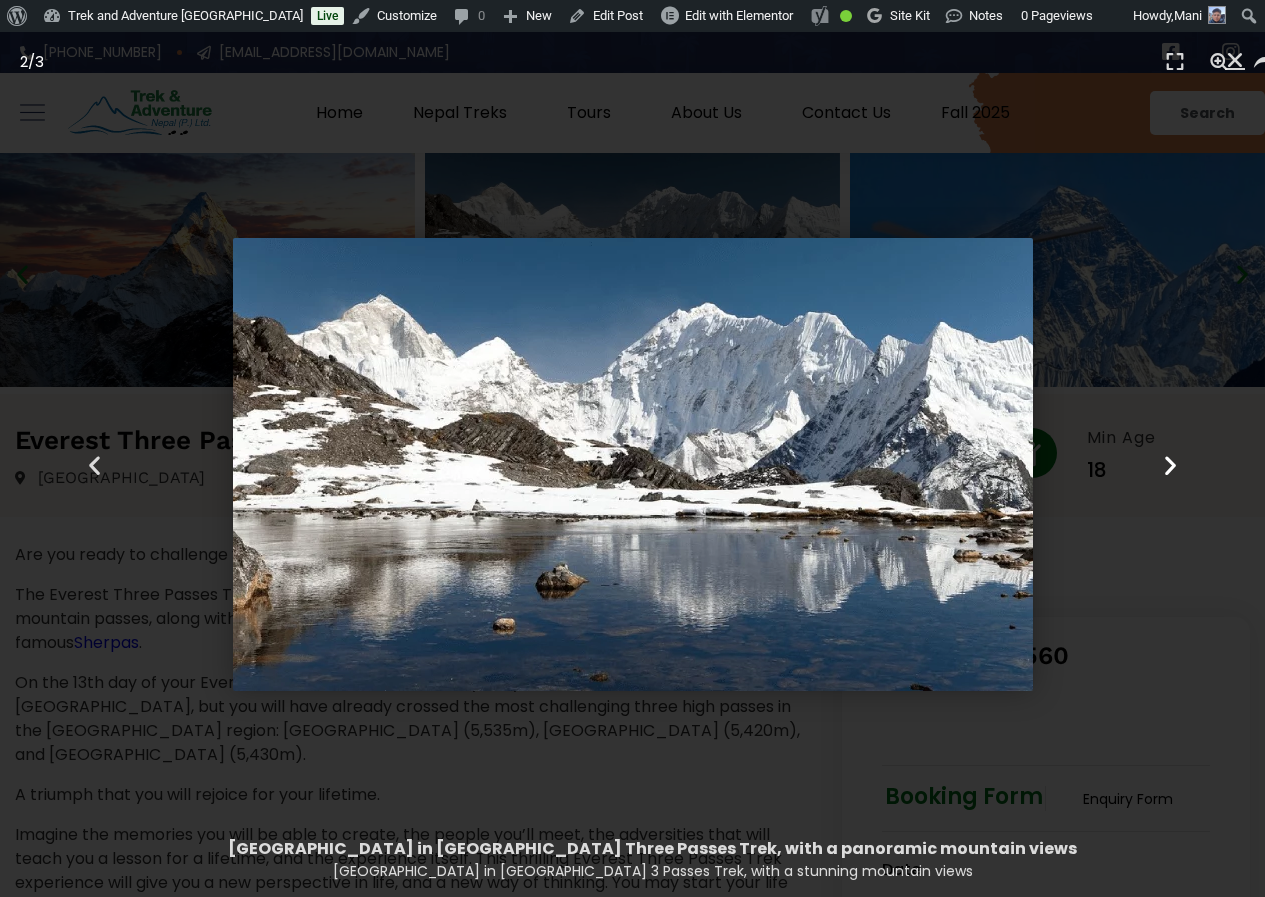 drag, startPoint x: 1158, startPoint y: 465, endPoint x: 1178, endPoint y: 552, distance: 89.26926 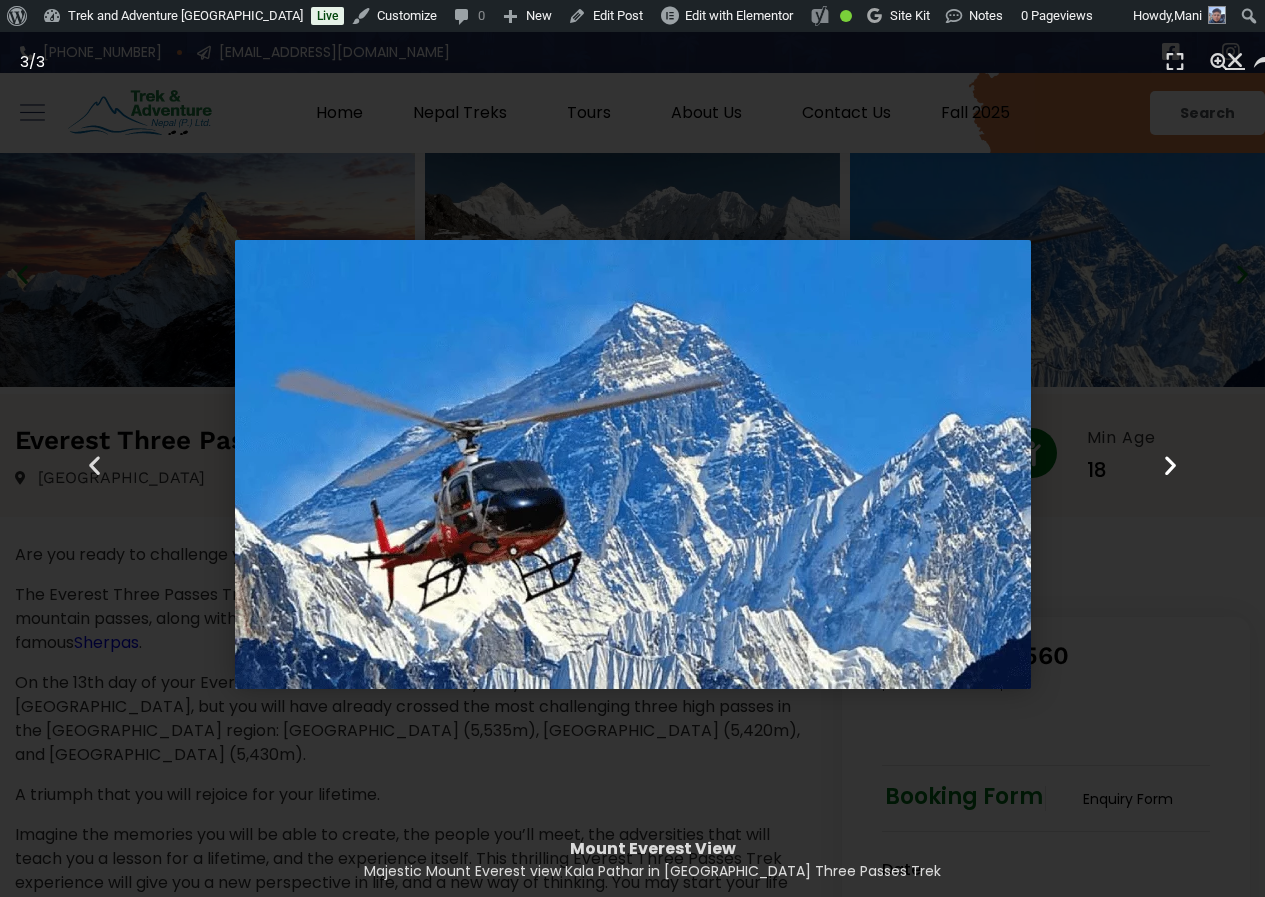 click at bounding box center [1170, 464] 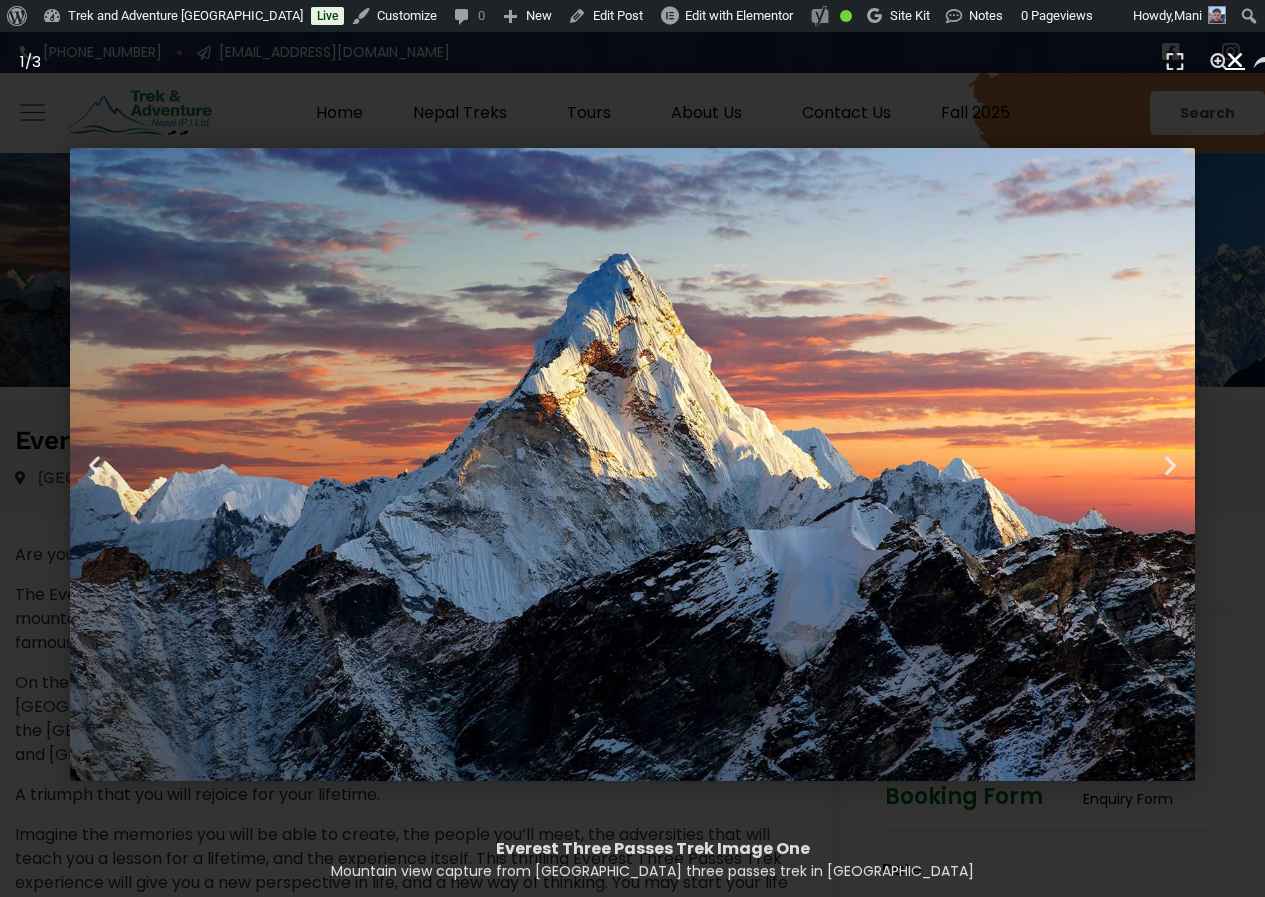 click at bounding box center (1235, 60) 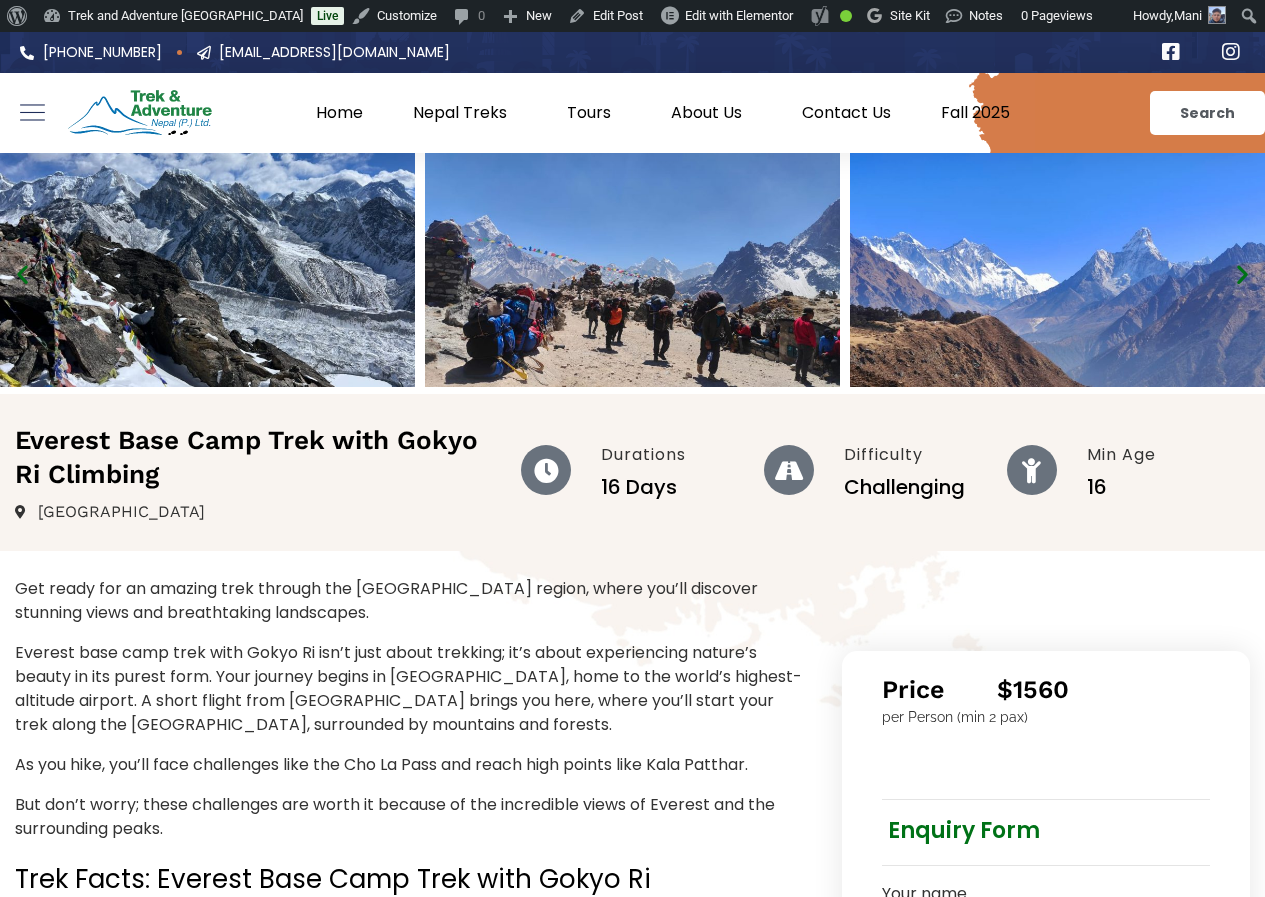 scroll, scrollTop: 0, scrollLeft: 0, axis: both 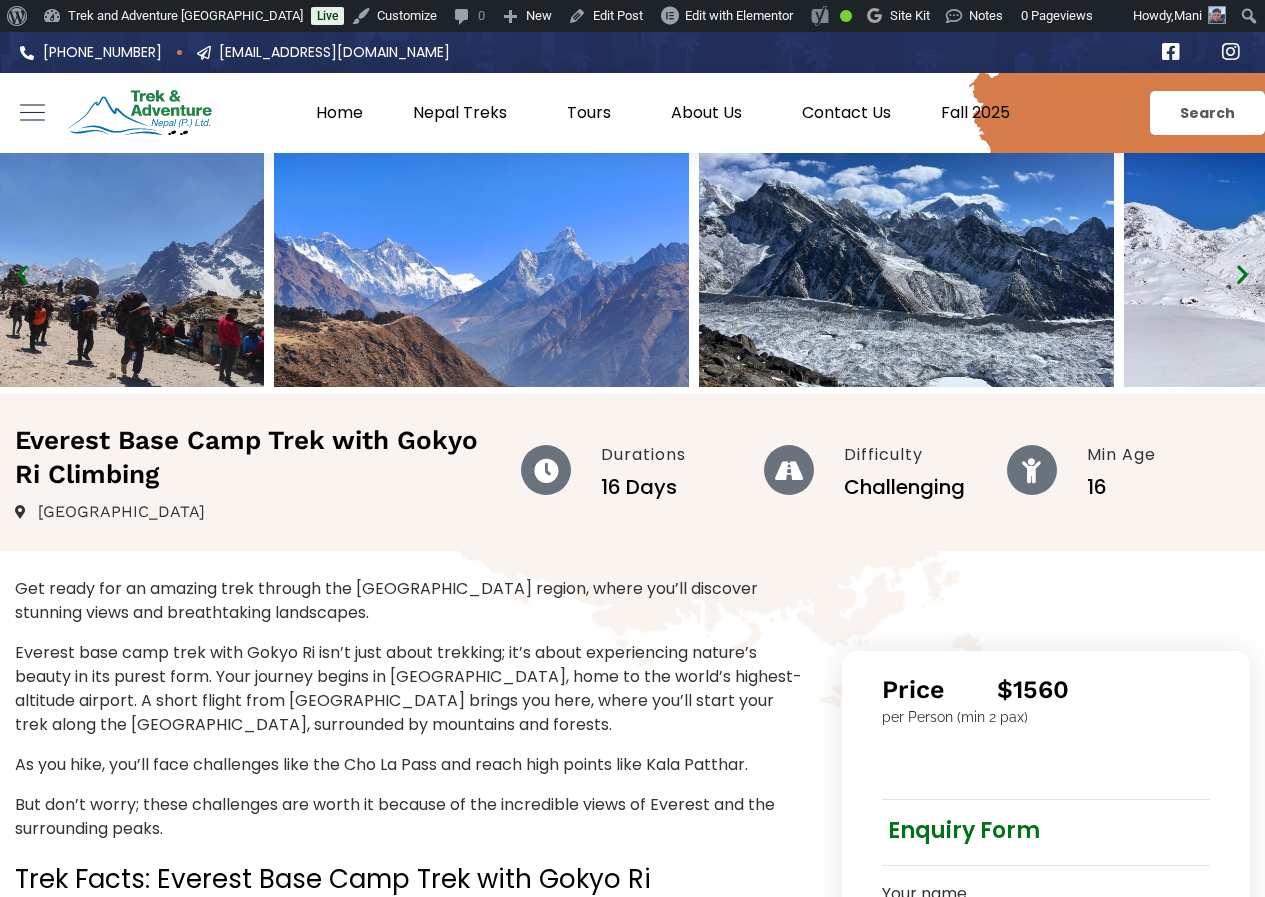 click at bounding box center [481, 270] 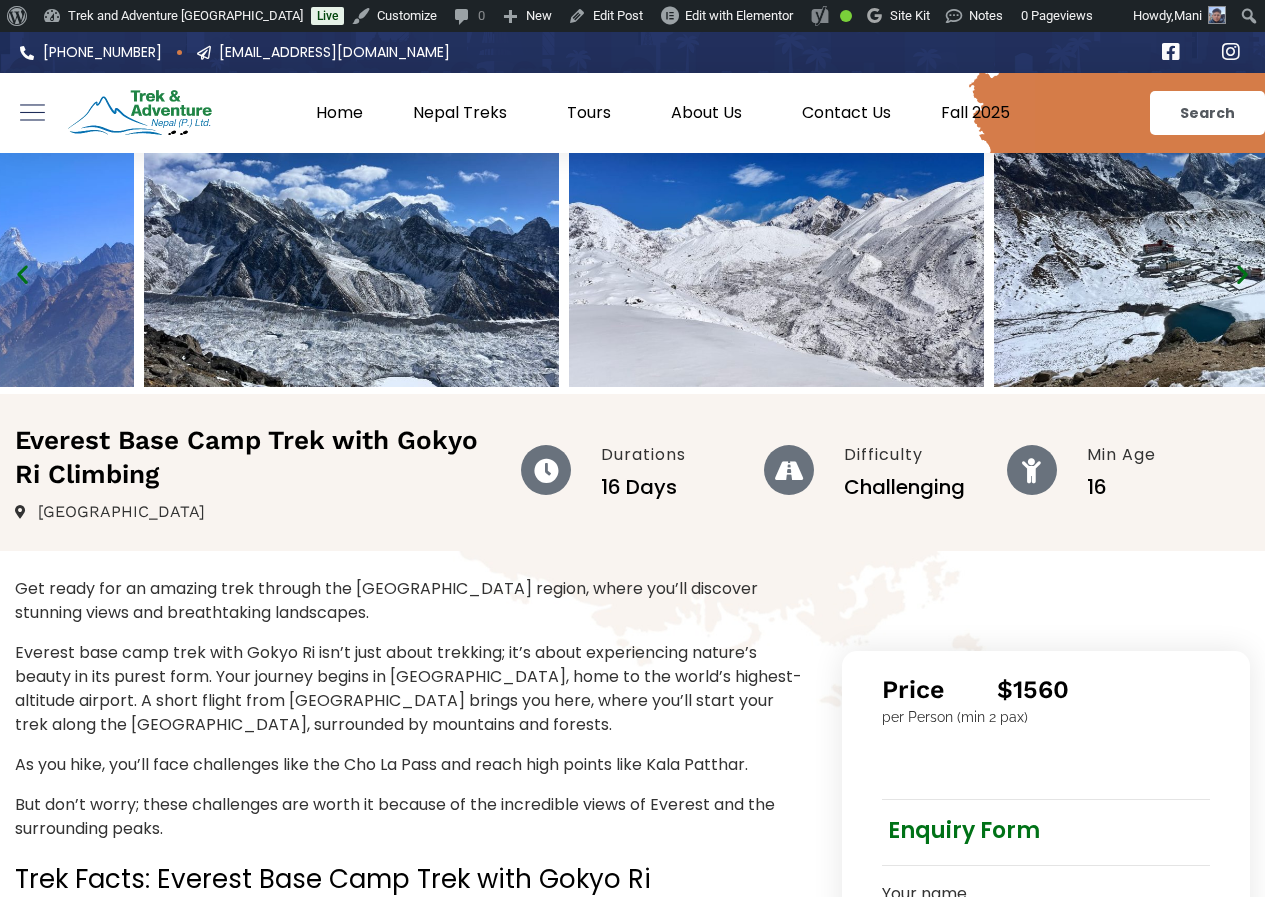 click at bounding box center [351, 270] 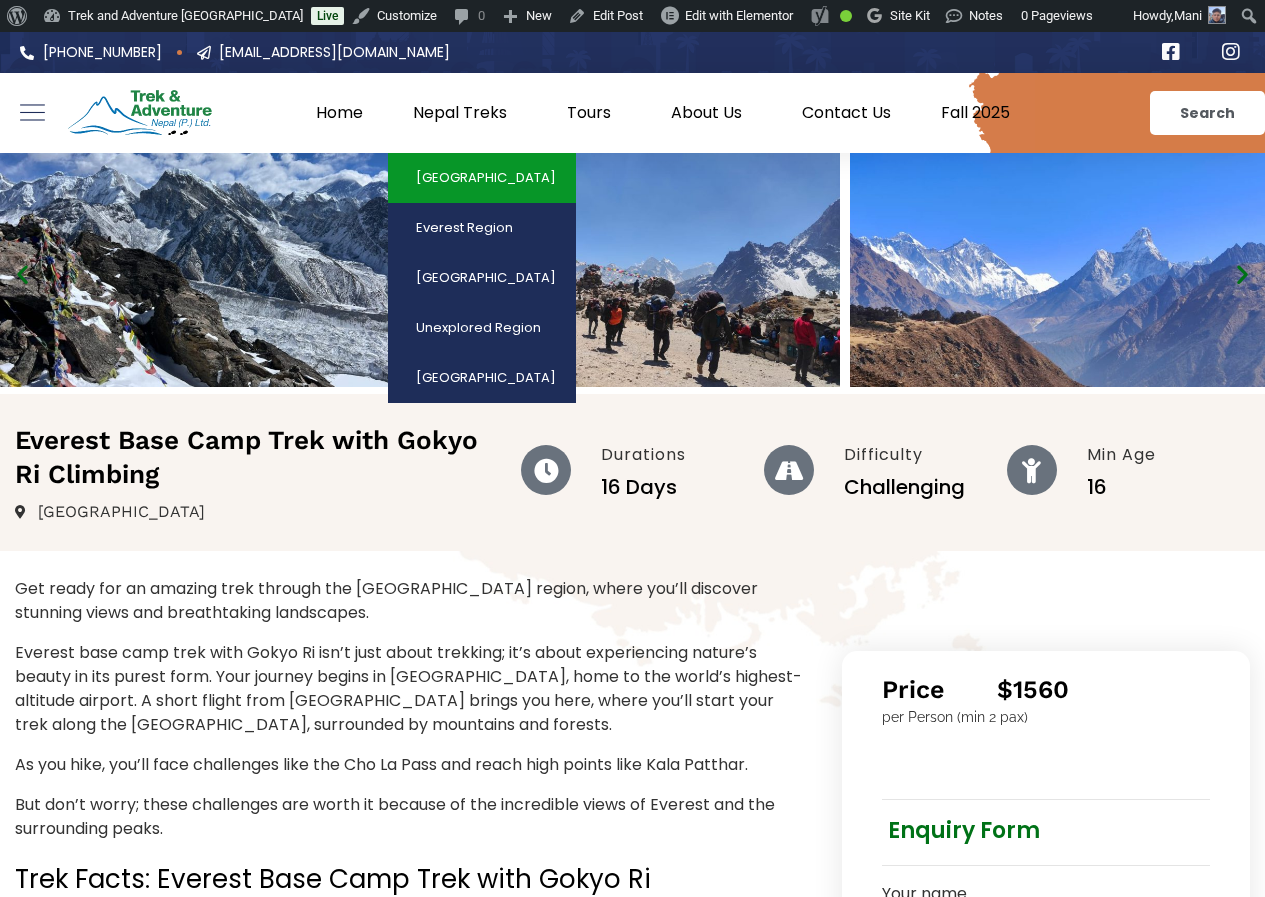 click on "[GEOGRAPHIC_DATA]" 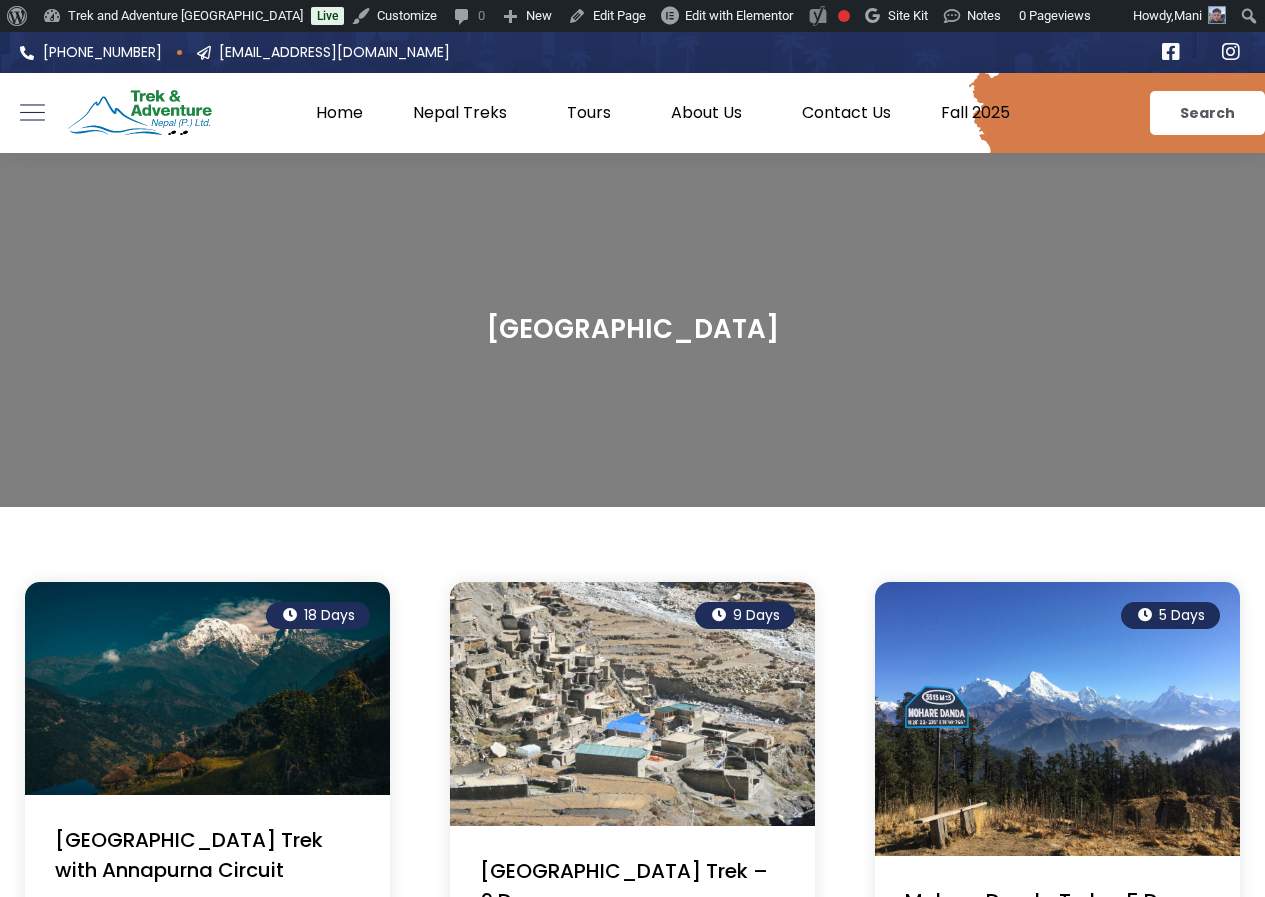 scroll, scrollTop: 0, scrollLeft: 0, axis: both 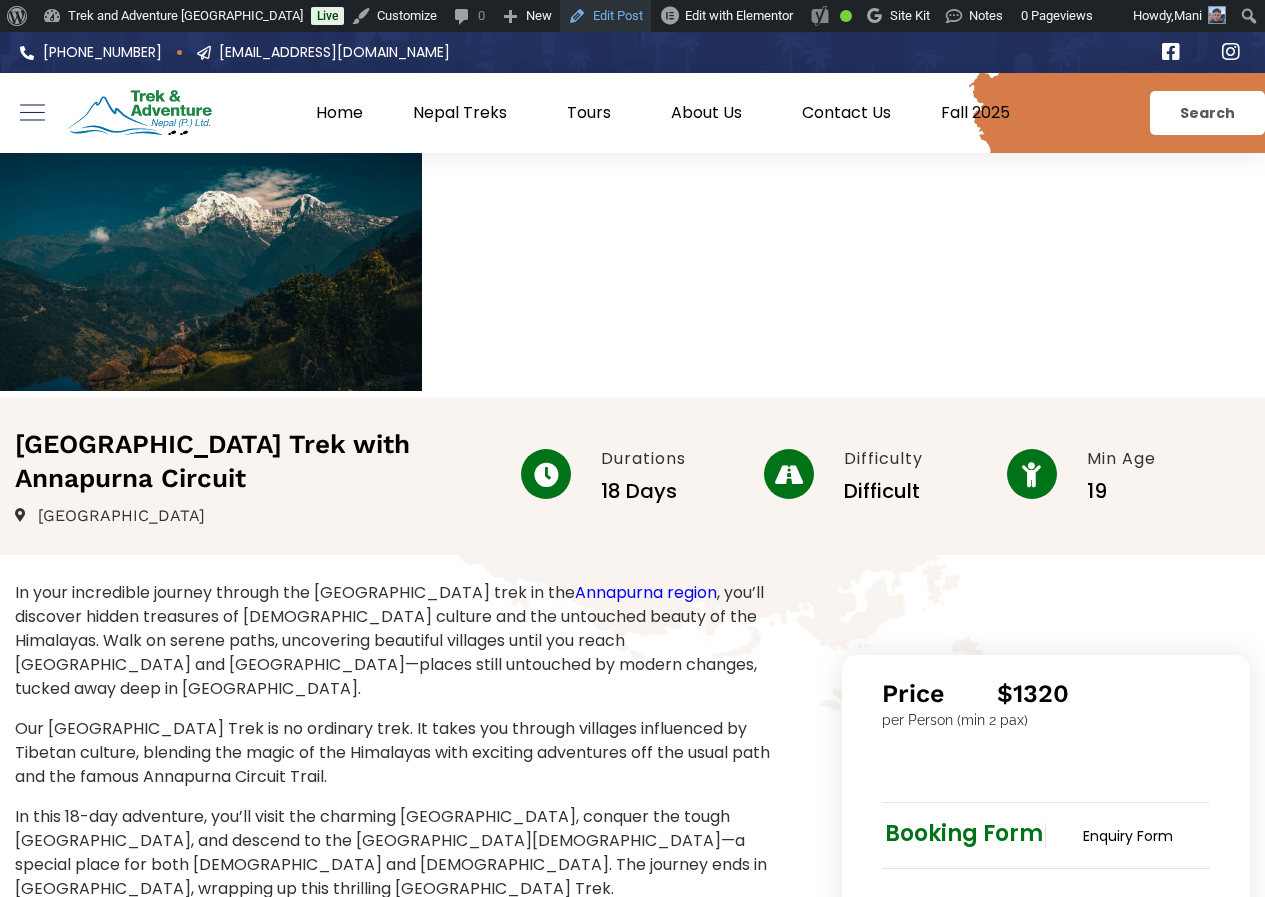 click on "Edit Post" at bounding box center [605, 16] 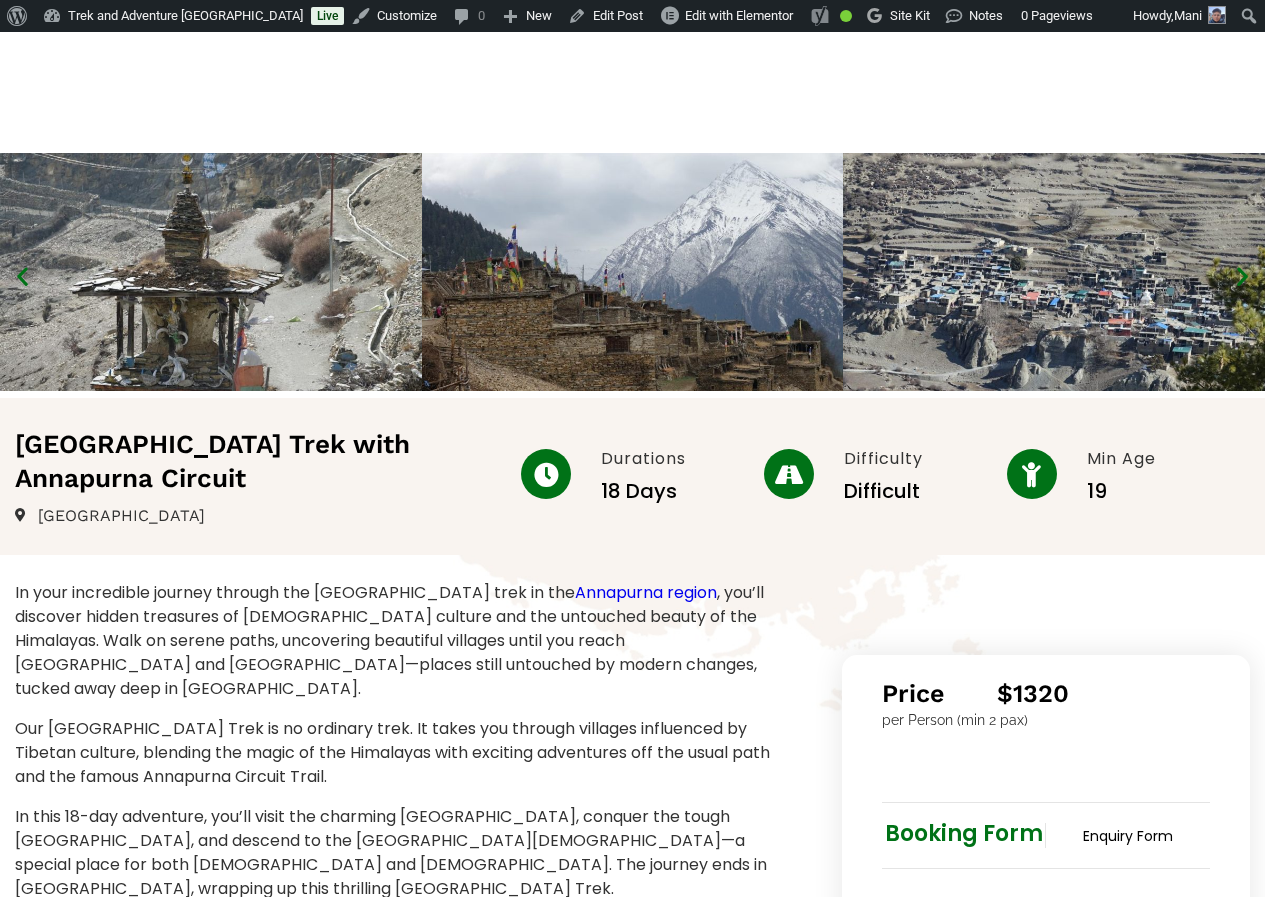 scroll, scrollTop: 0, scrollLeft: 0, axis: both 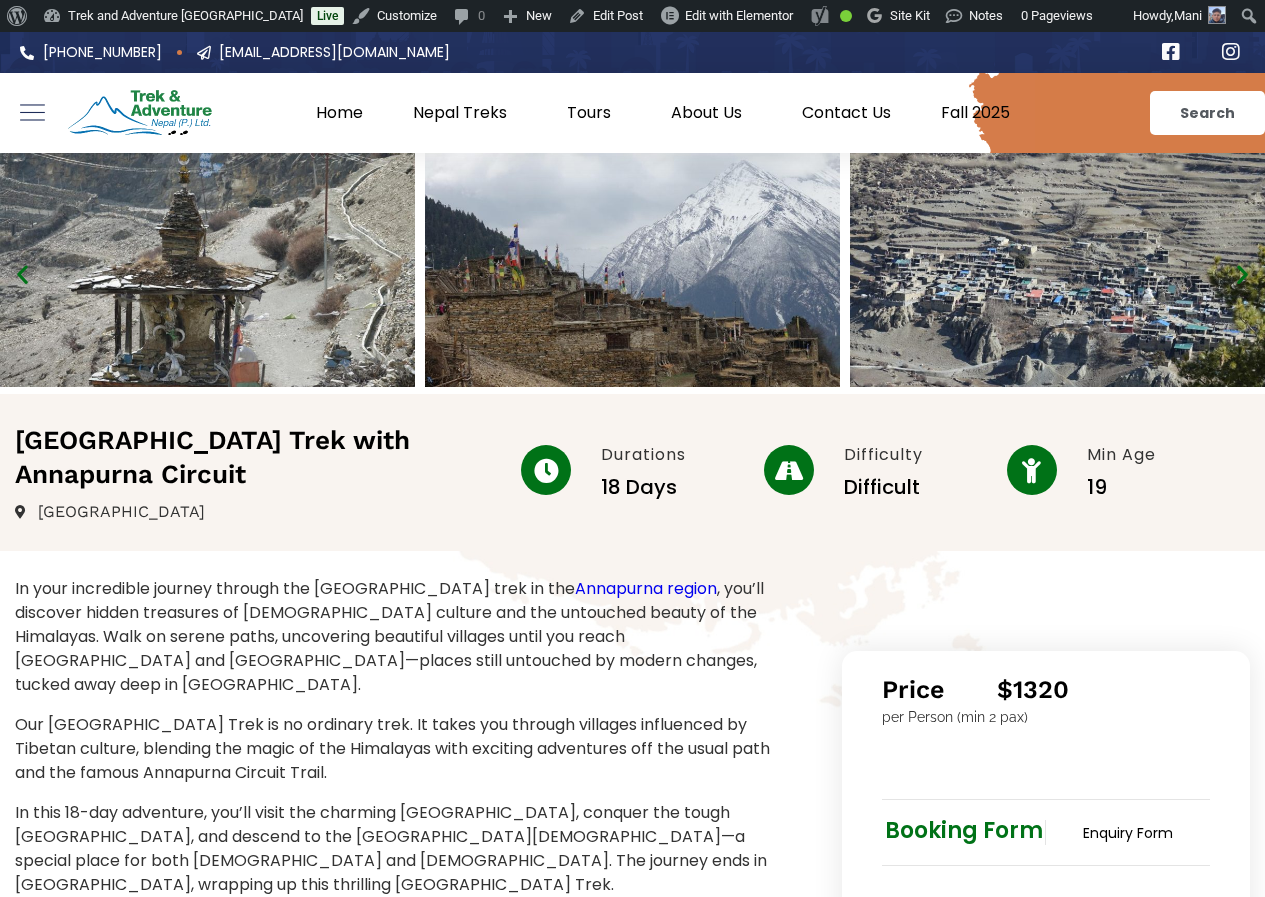 drag, startPoint x: 1074, startPoint y: 258, endPoint x: 610, endPoint y: 320, distance: 468.1239 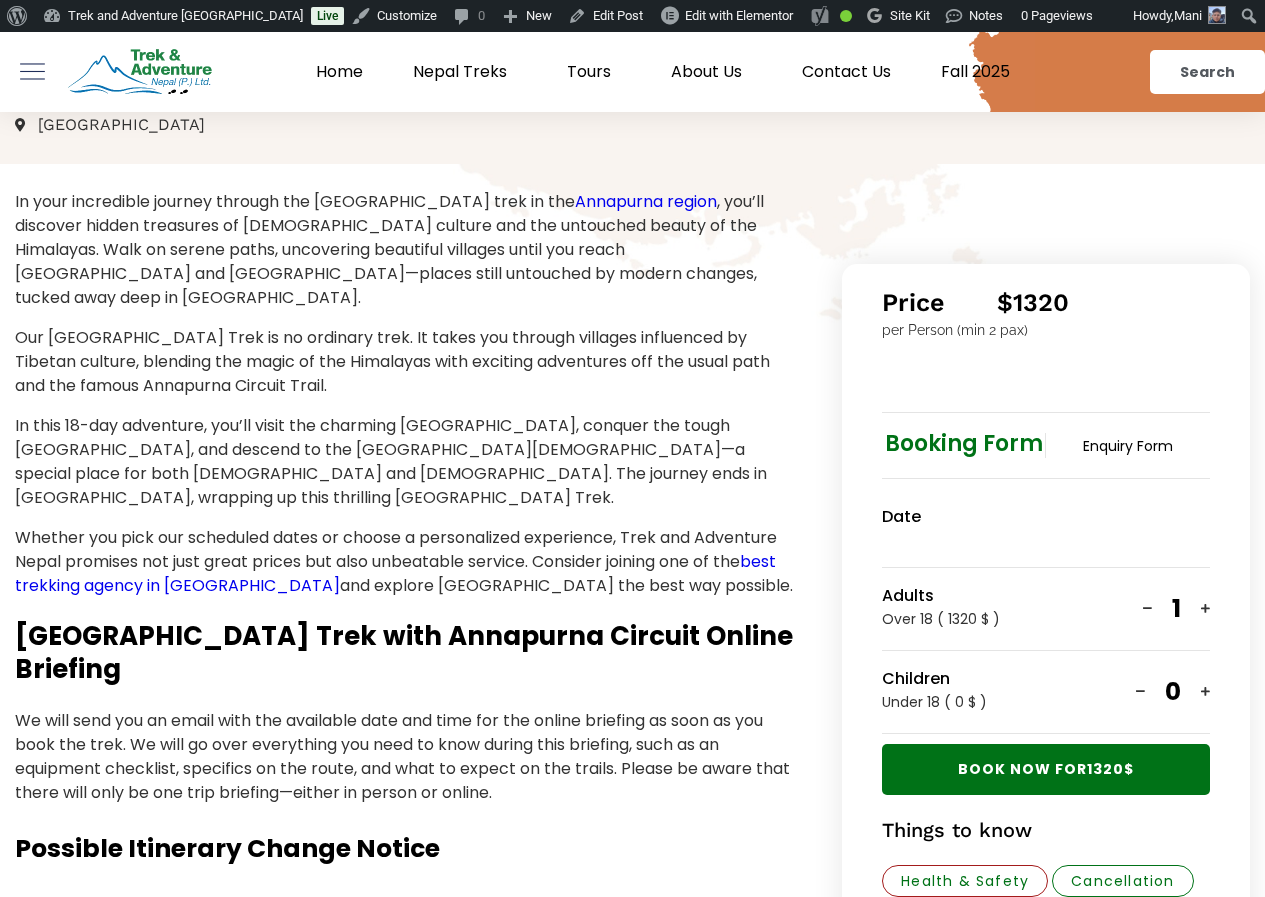 scroll, scrollTop: 400, scrollLeft: 0, axis: vertical 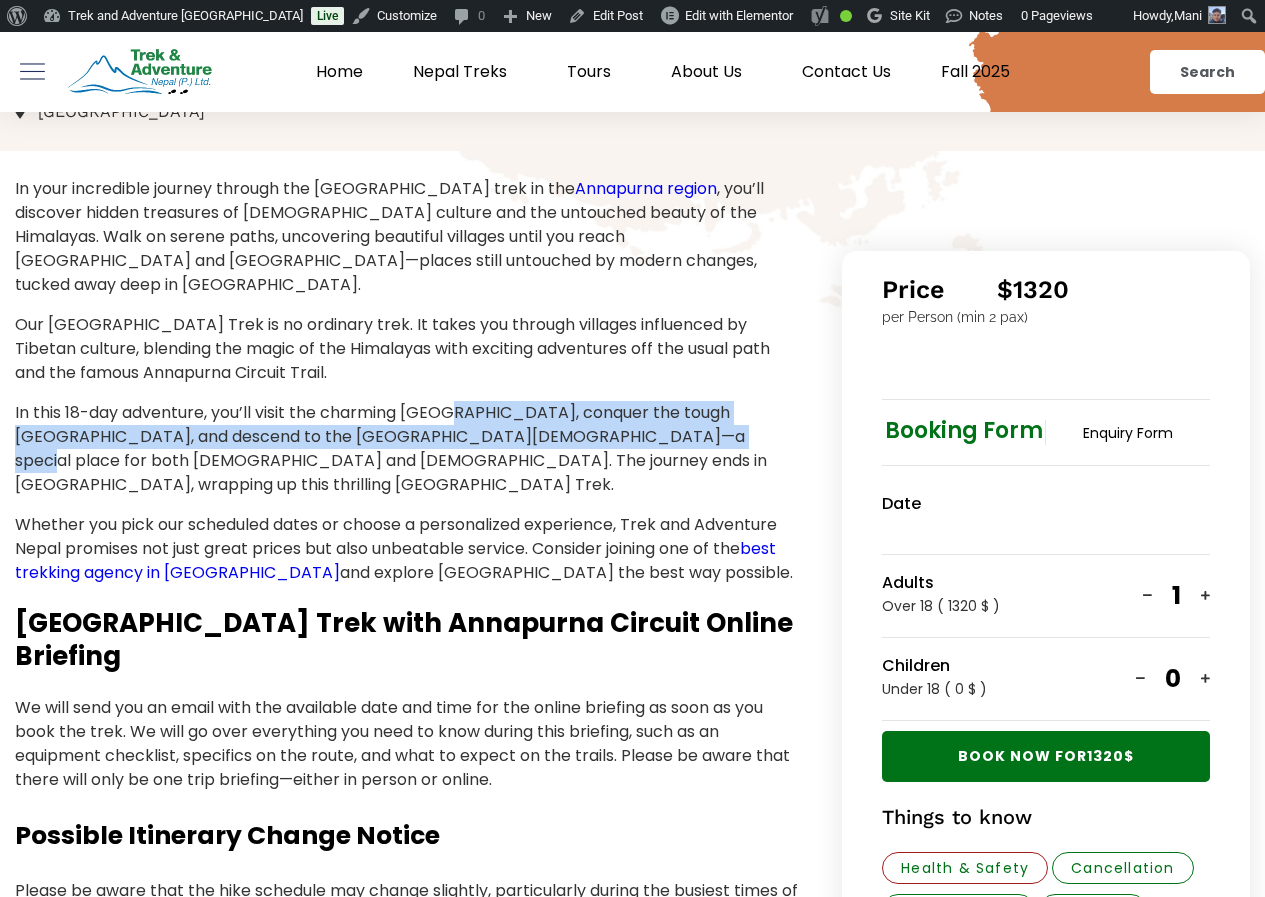 drag, startPoint x: 482, startPoint y: 401, endPoint x: 656, endPoint y: 427, distance: 175.93181 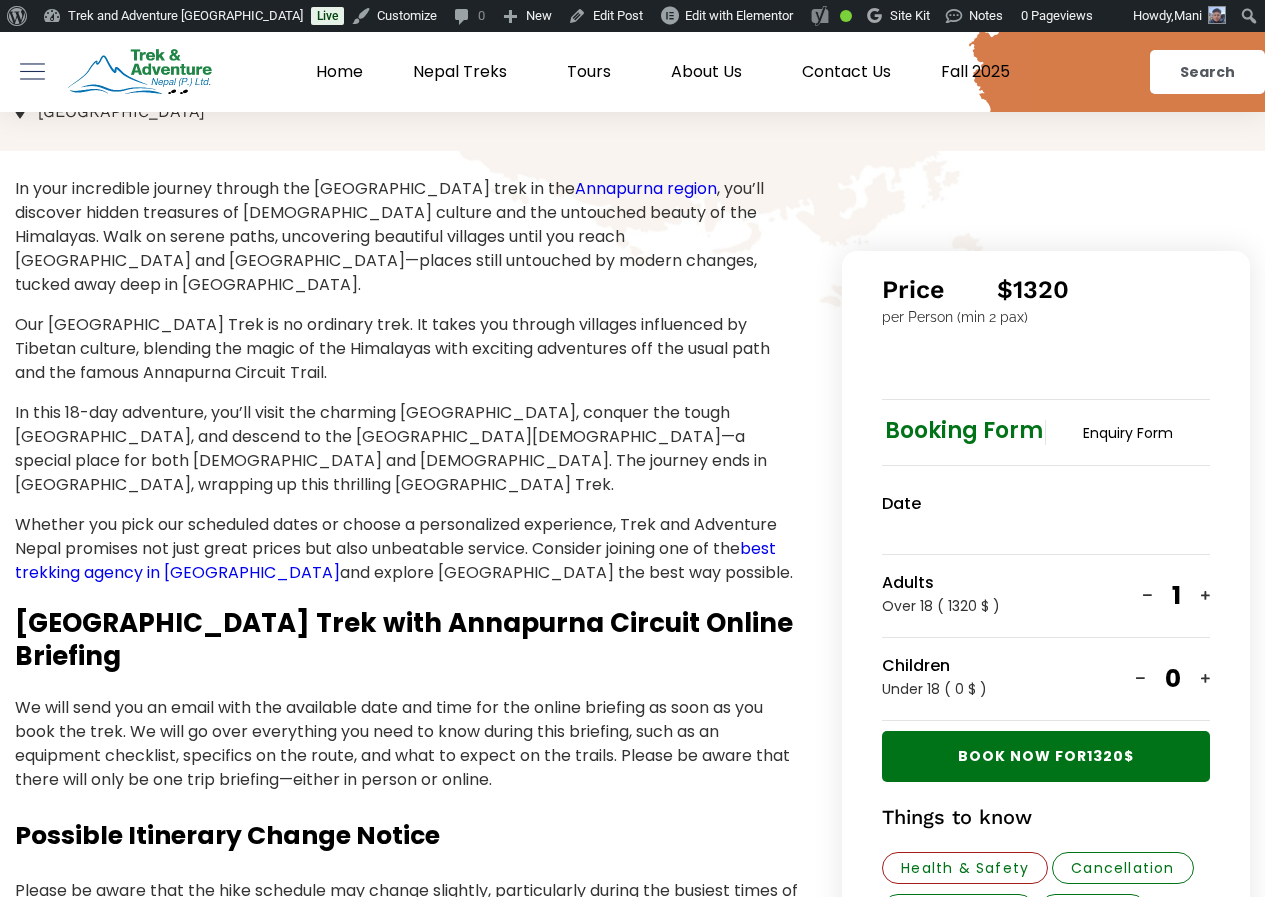 click on "In this 18-day adventure, you’ll visit the charming Manang village, conquer the tough Thorong La Pass, and descend to the sacred Muktinath Temple—a special place for both Hindus and Buddhists. The journey ends in Marpha, wrapping up this thrilling Nar Phu Valley Trek." at bounding box center [408, 449] 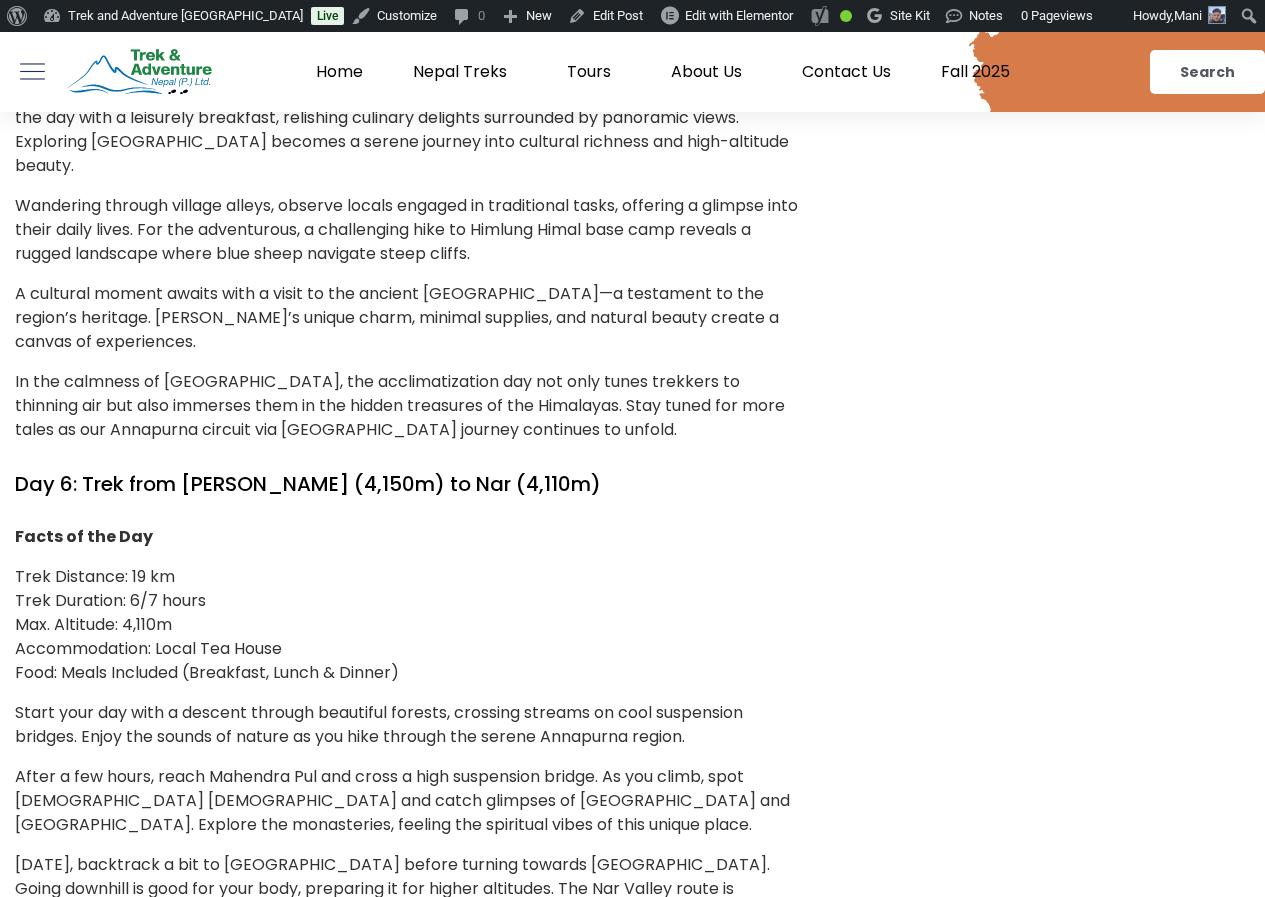 scroll, scrollTop: 5200, scrollLeft: 0, axis: vertical 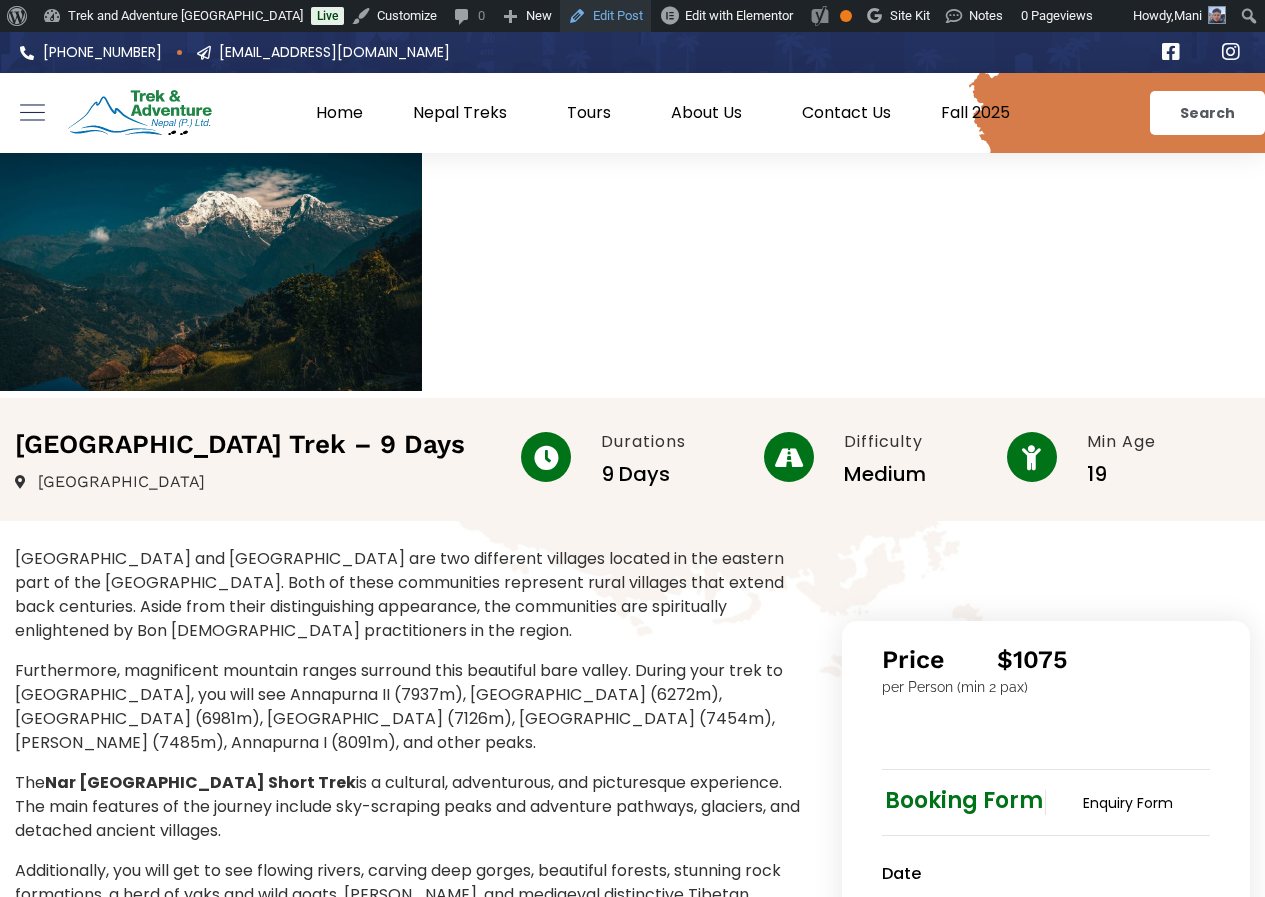 click on "Edit Post" at bounding box center [605, 16] 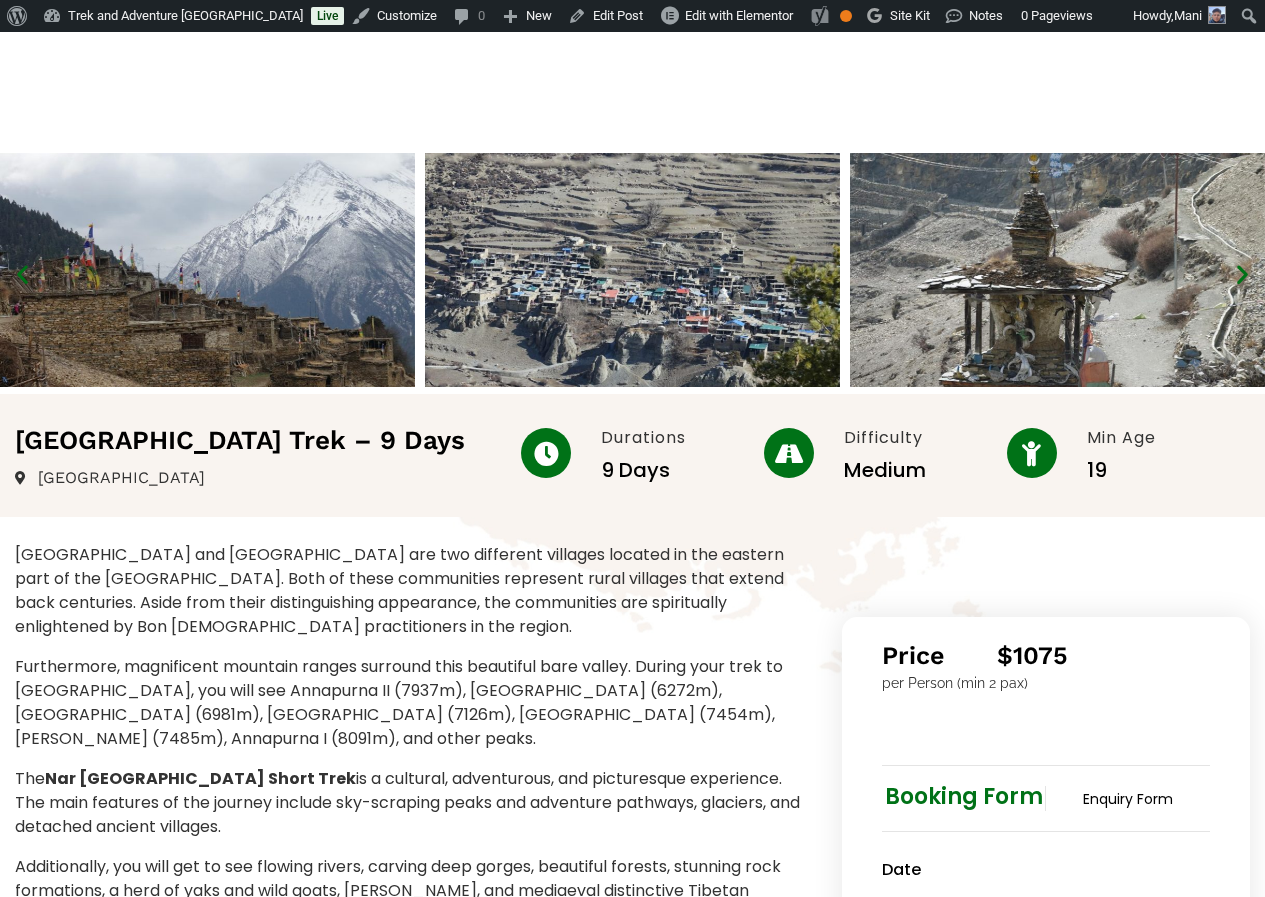 scroll, scrollTop: 0, scrollLeft: 0, axis: both 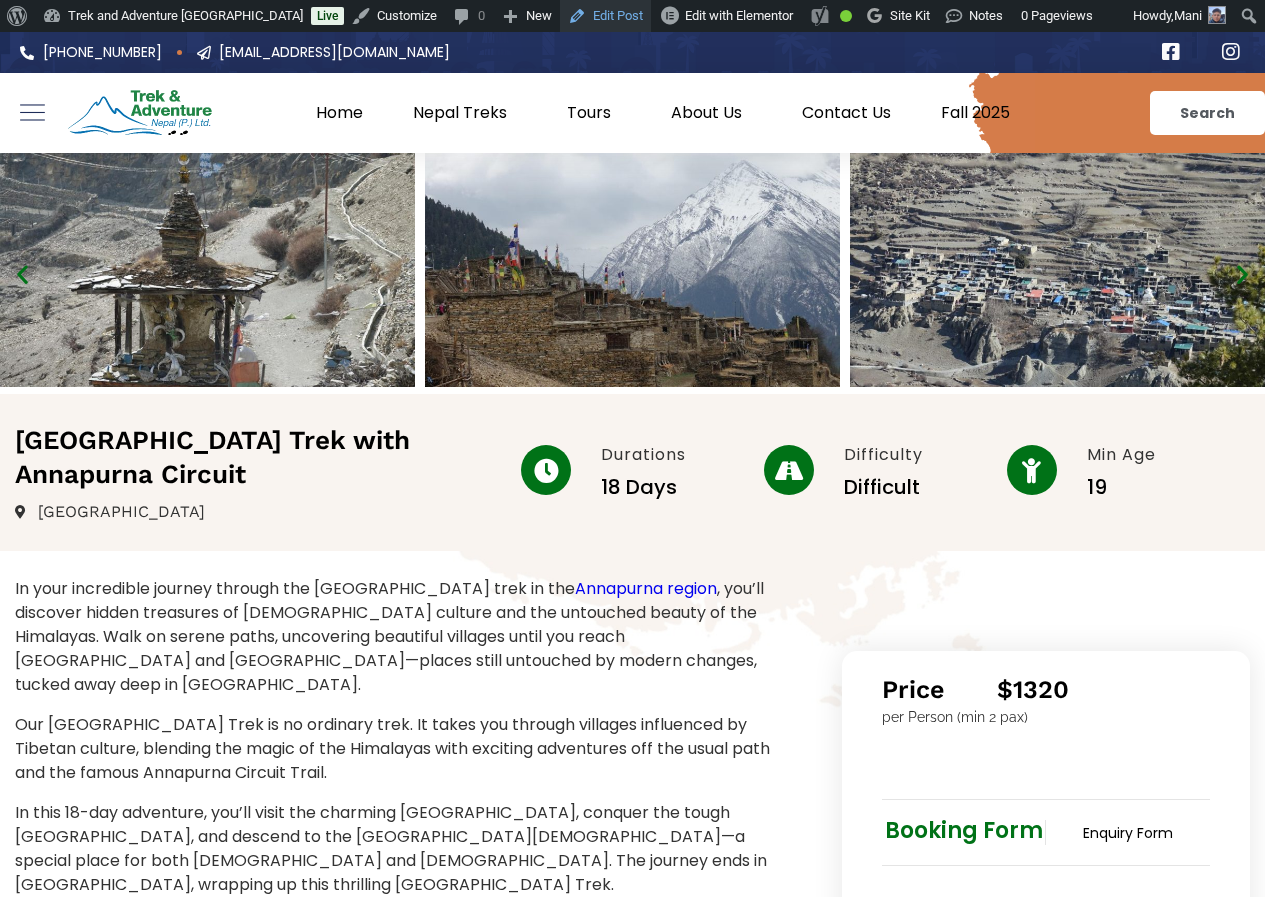 click on "Edit Post" at bounding box center (605, 16) 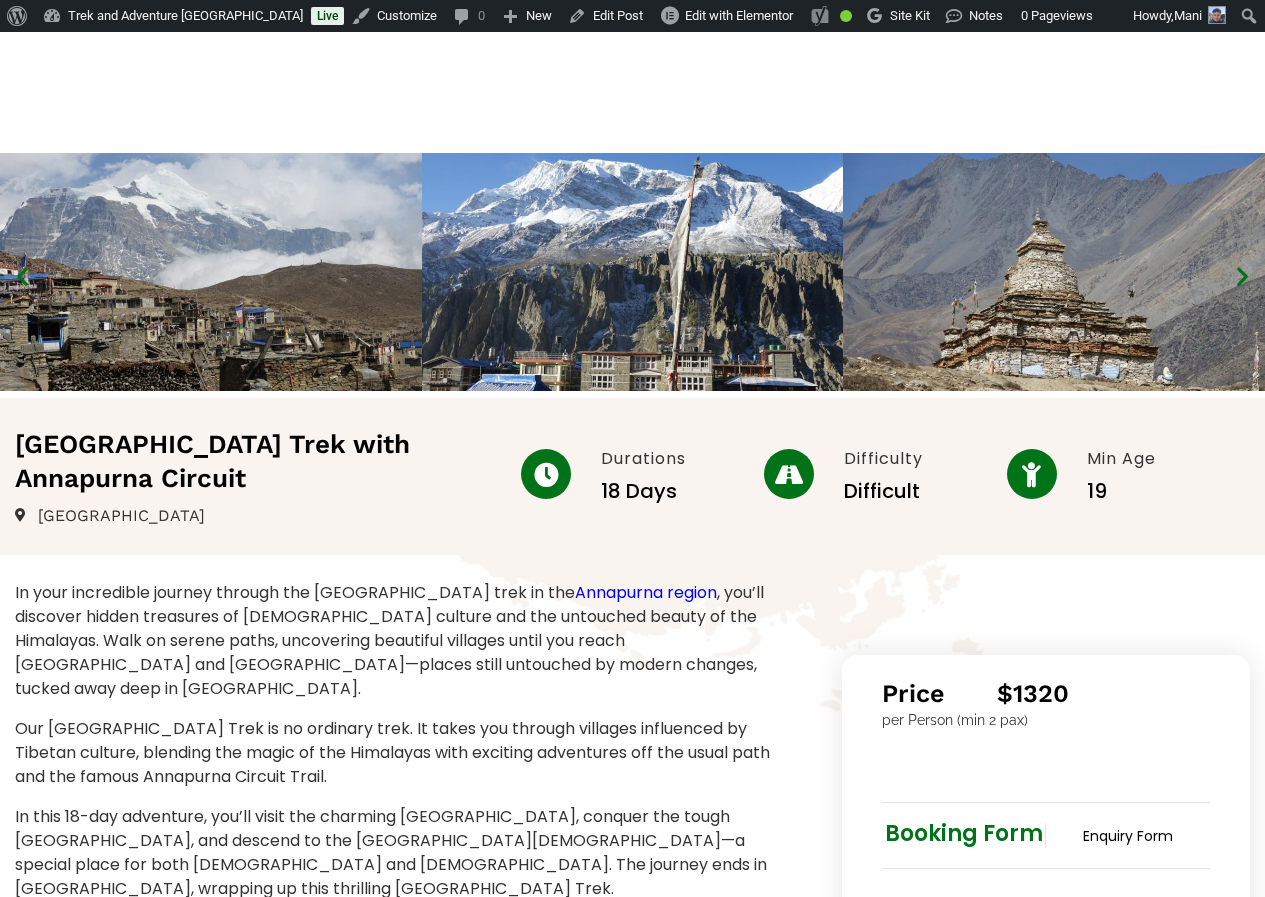 scroll, scrollTop: 0, scrollLeft: 0, axis: both 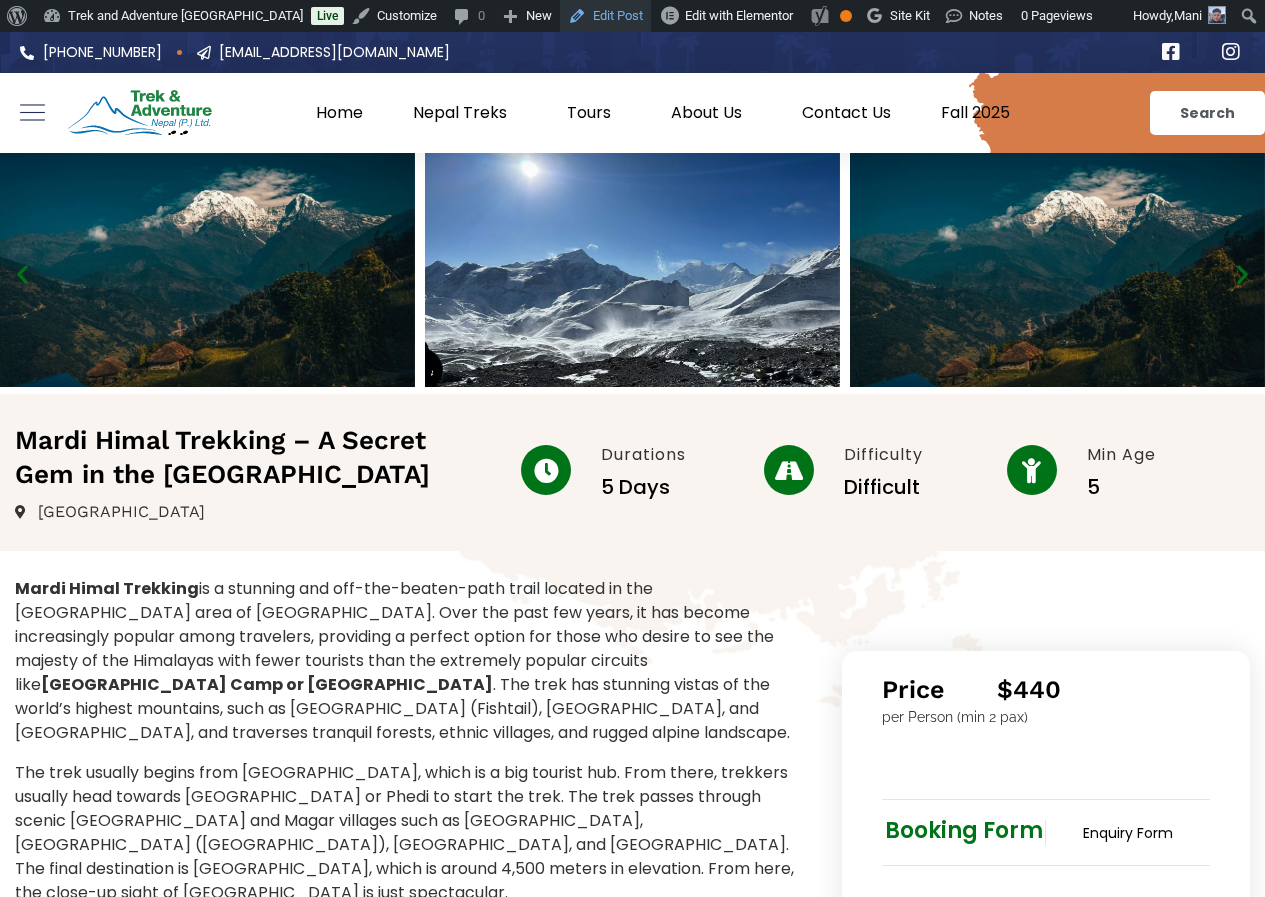 click on "Edit Post" at bounding box center [605, 16] 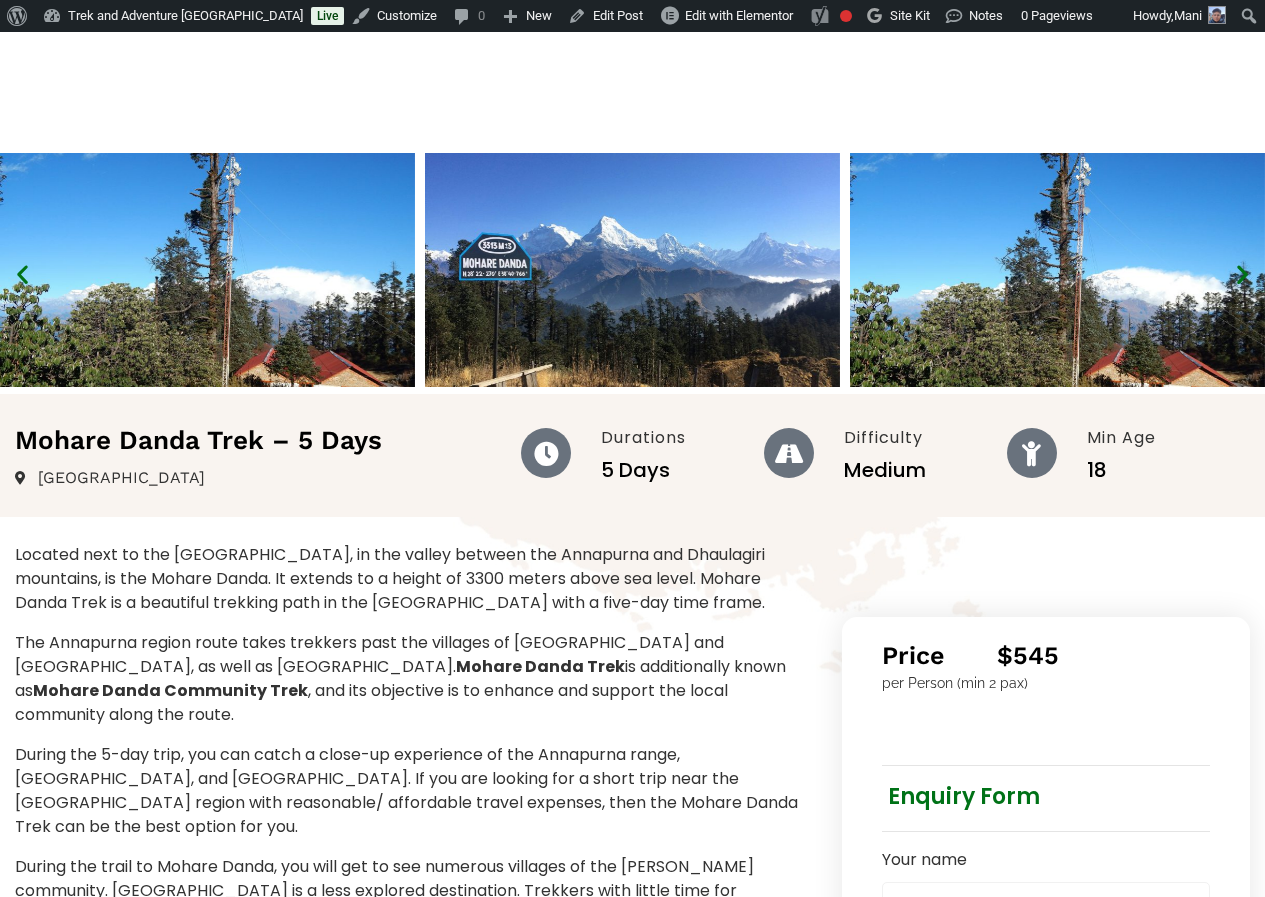scroll, scrollTop: 0, scrollLeft: 0, axis: both 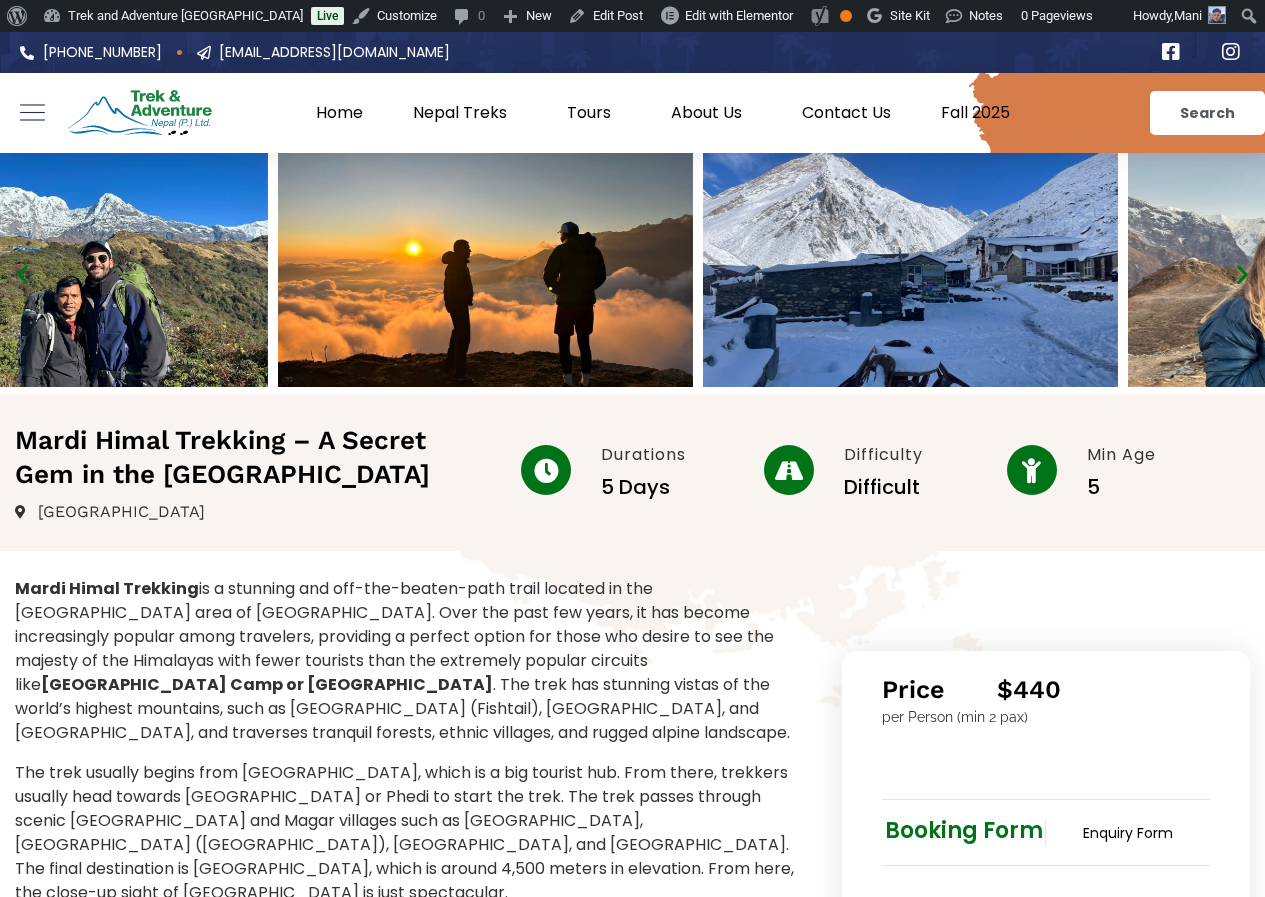 click at bounding box center (485, 270) 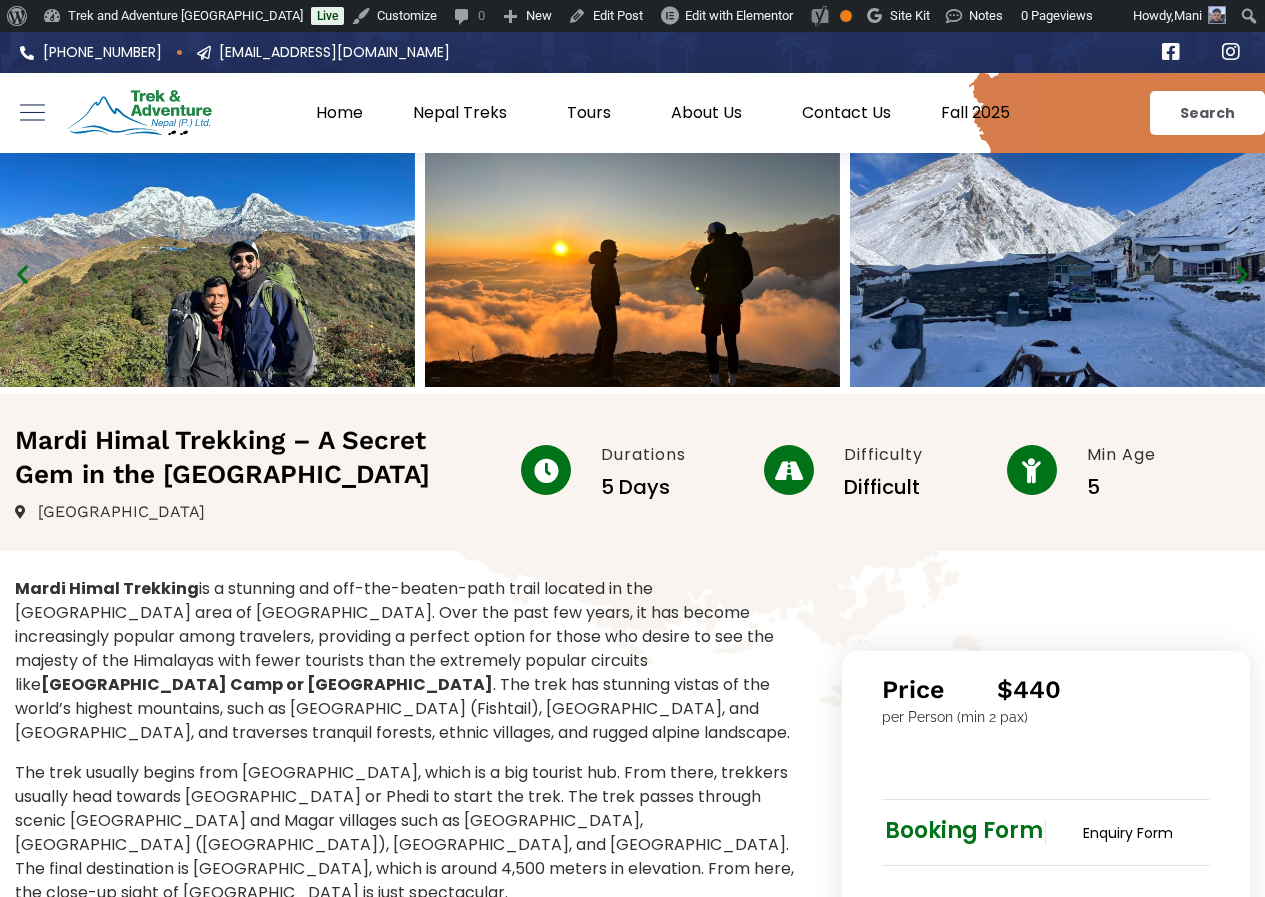 click at bounding box center (632, 270) 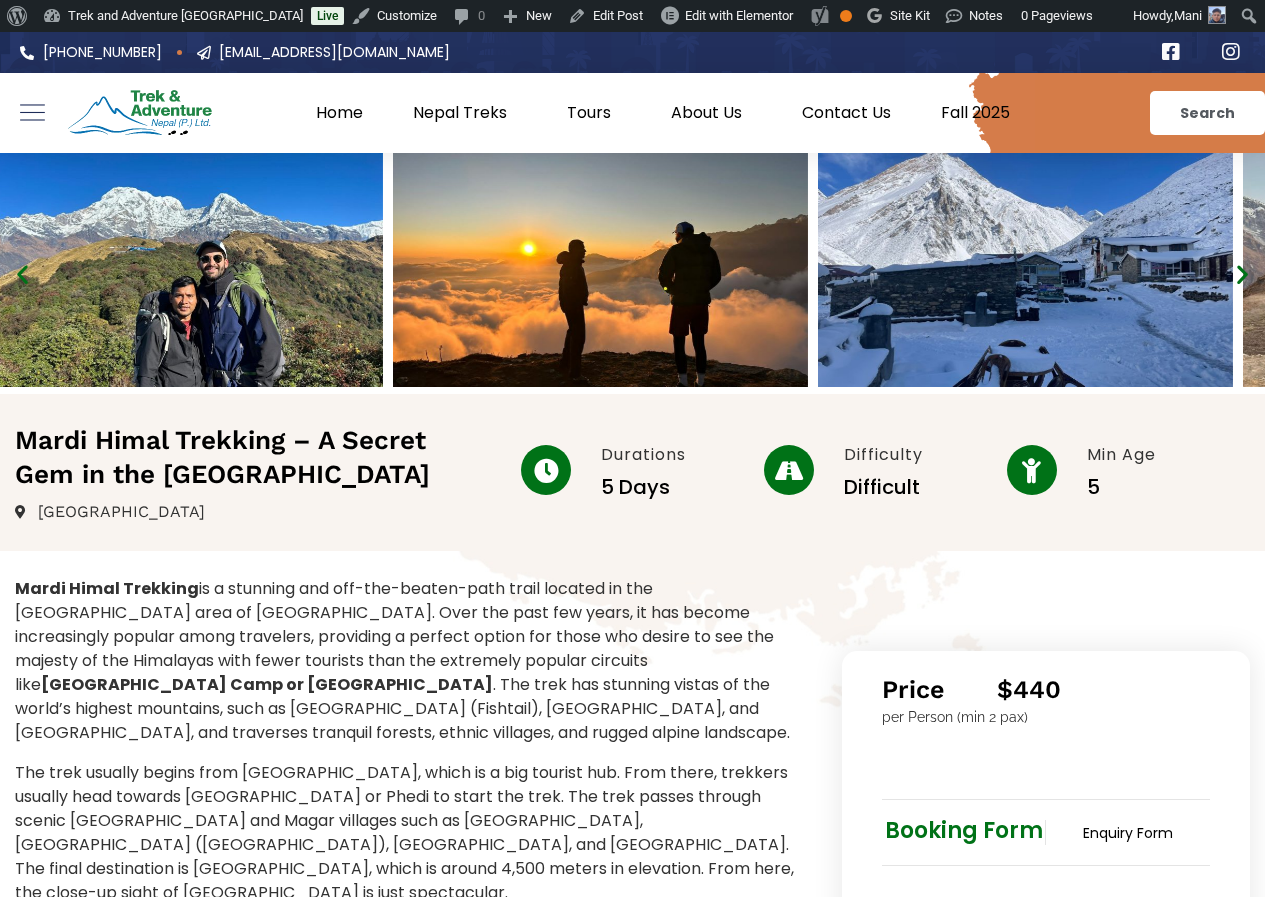 click at bounding box center [-1100, 273] 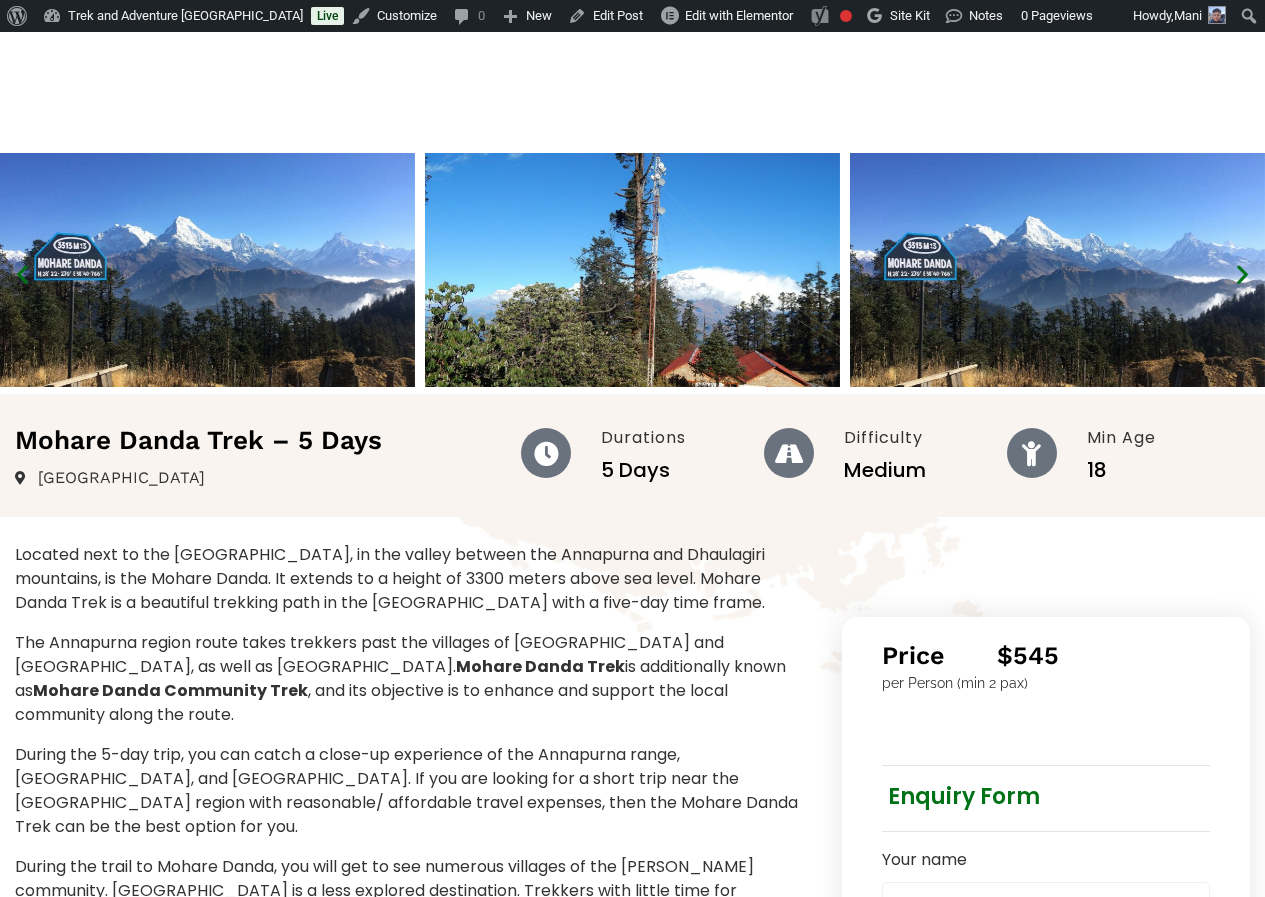 scroll, scrollTop: 0, scrollLeft: 0, axis: both 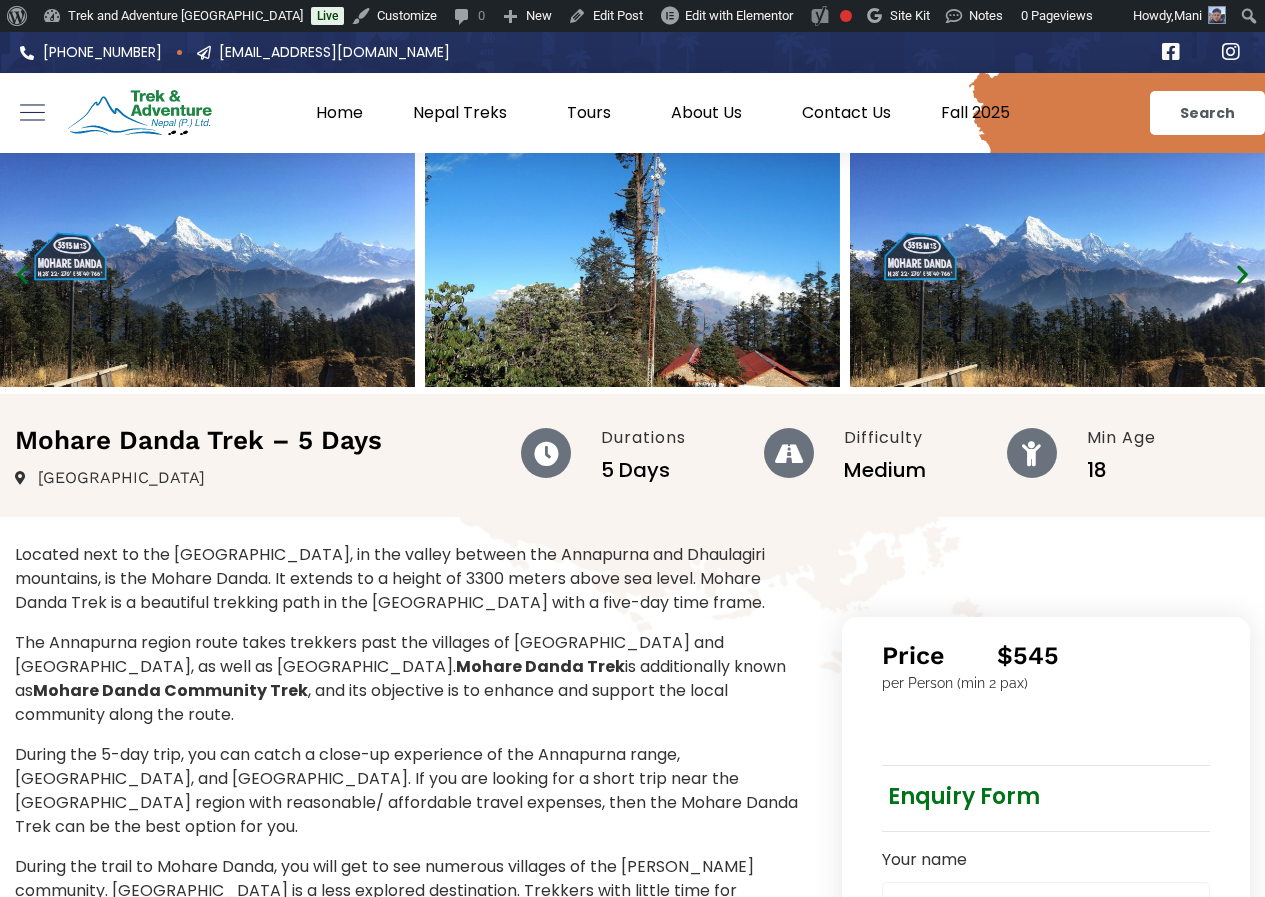click at bounding box center (207, 270) 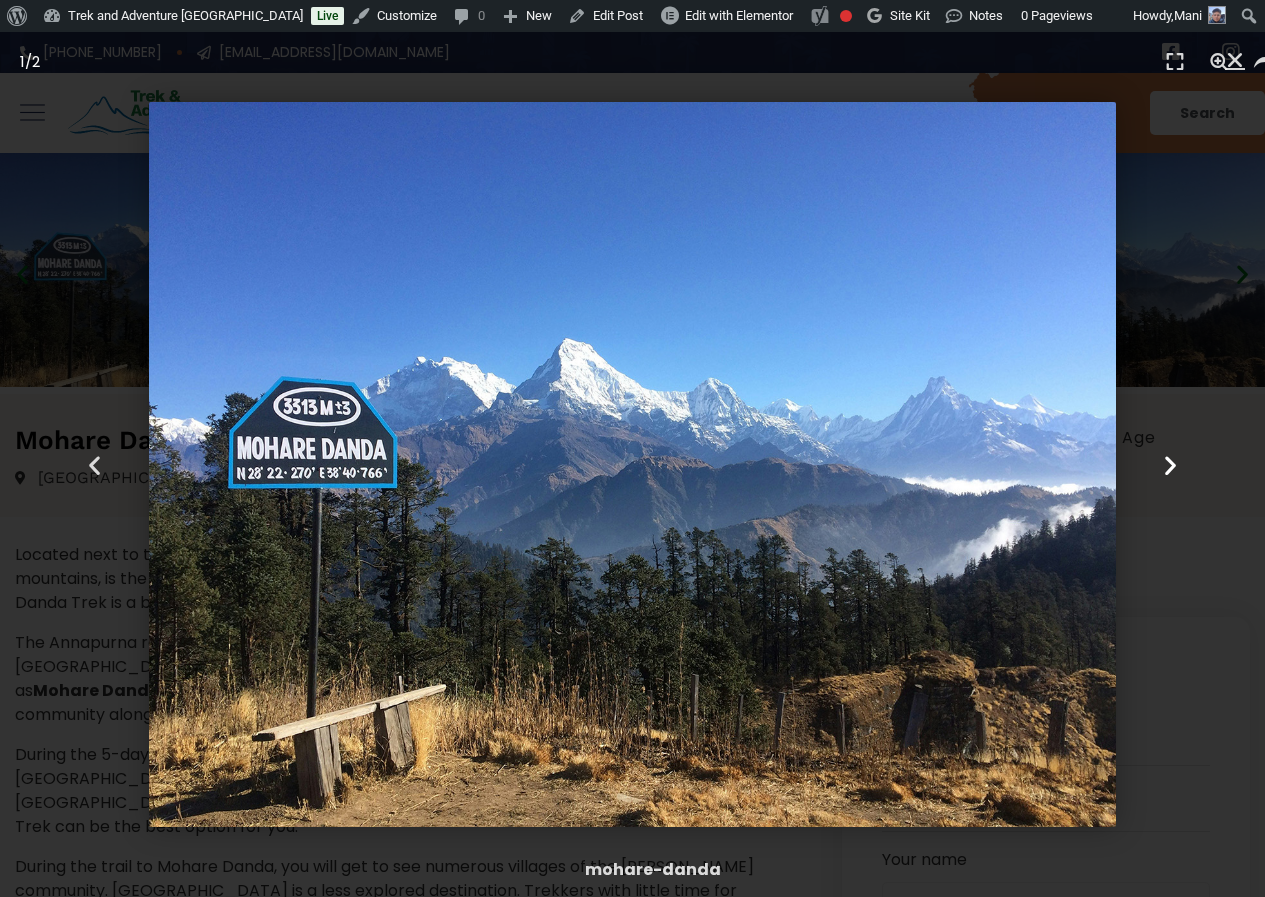 click at bounding box center [1170, 464] 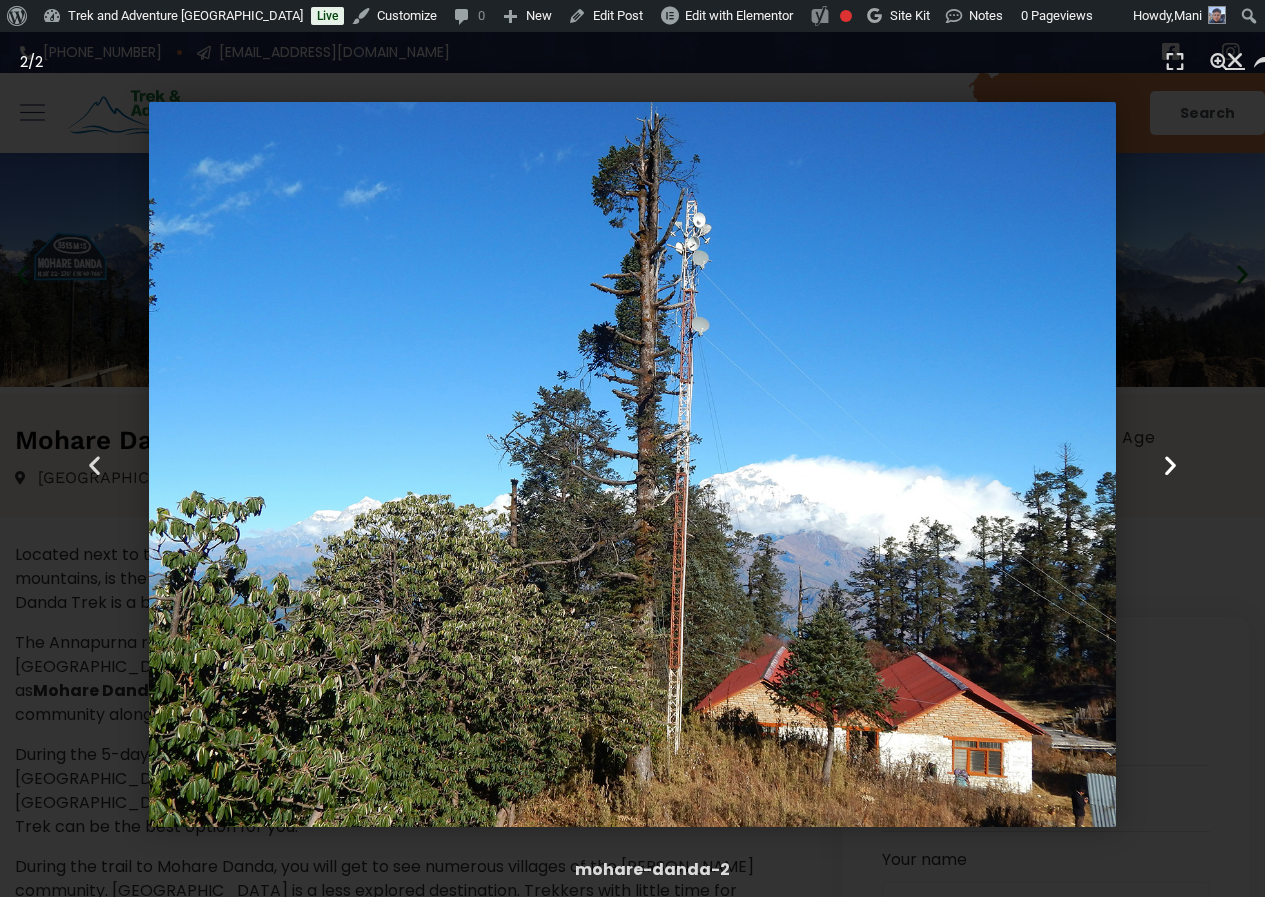 click at bounding box center [1170, 464] 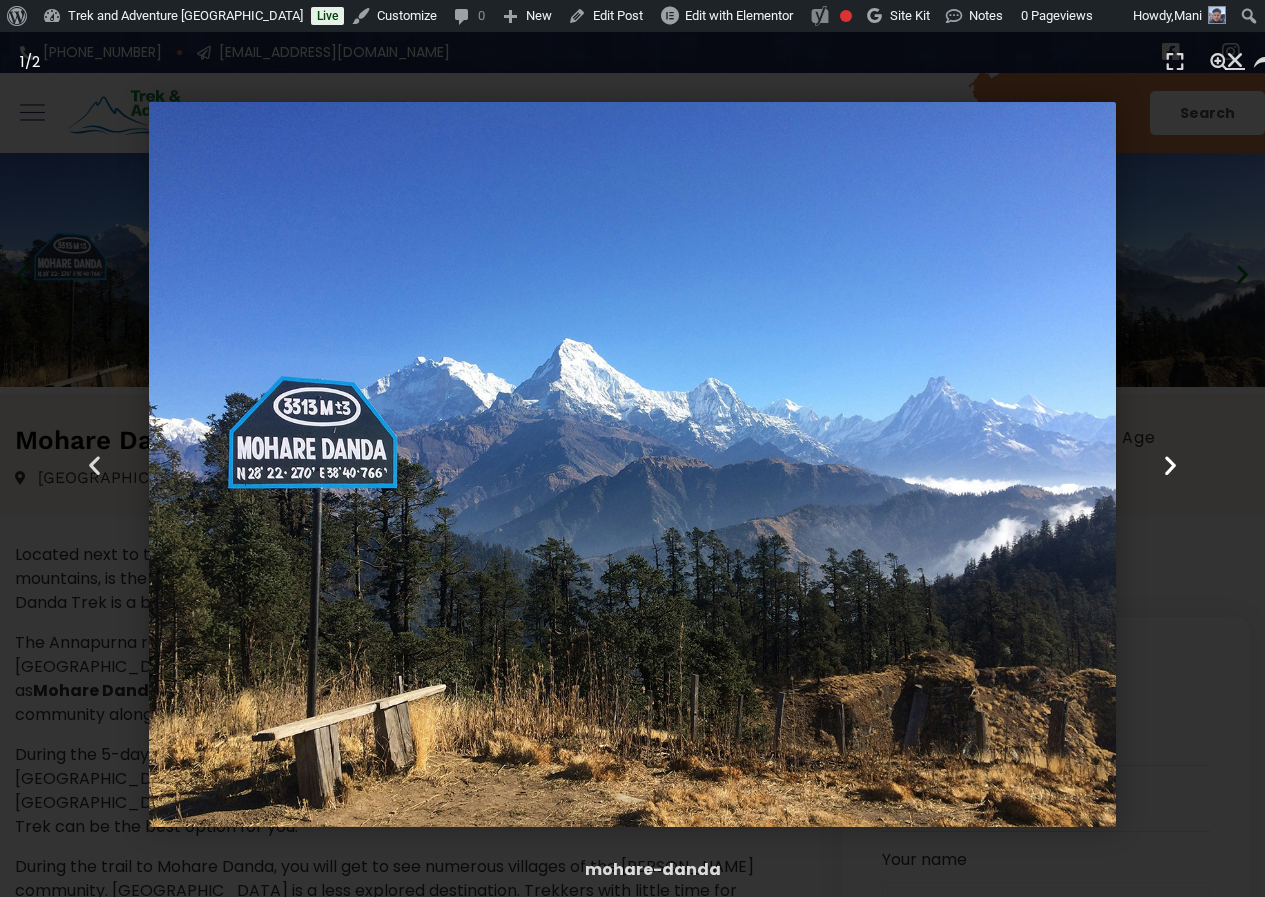 click at bounding box center [1170, 464] 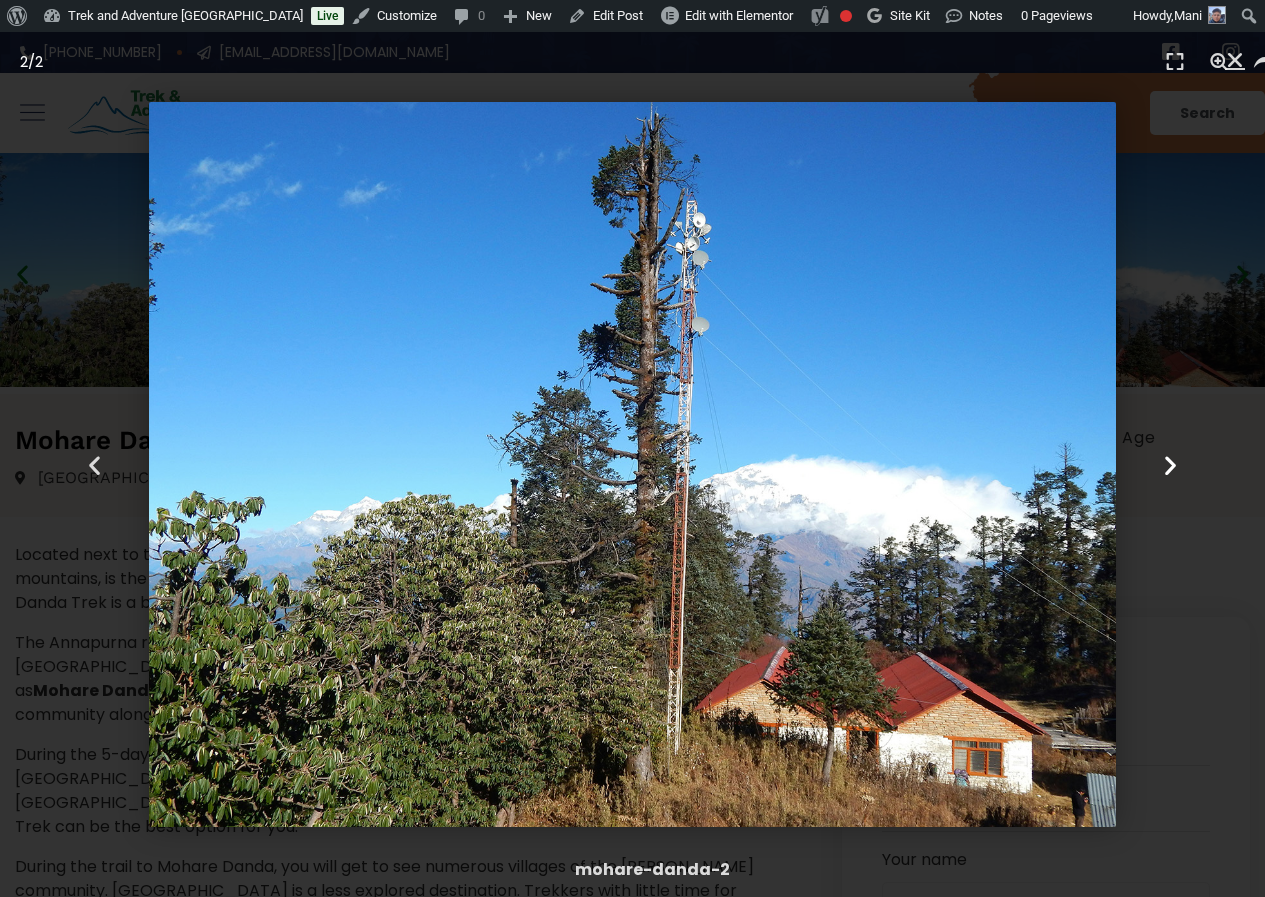click at bounding box center [1170, 464] 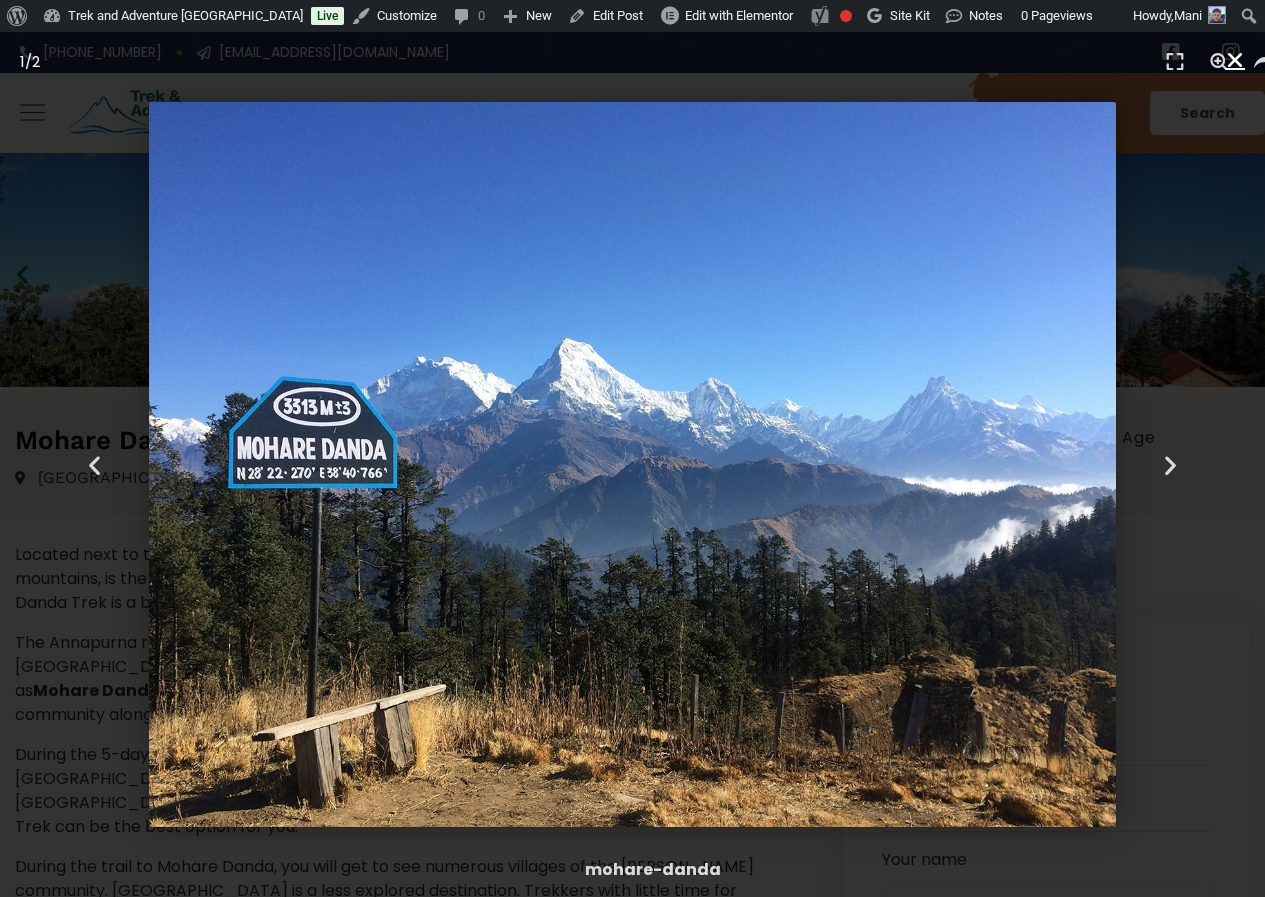 click at bounding box center [1235, 60] 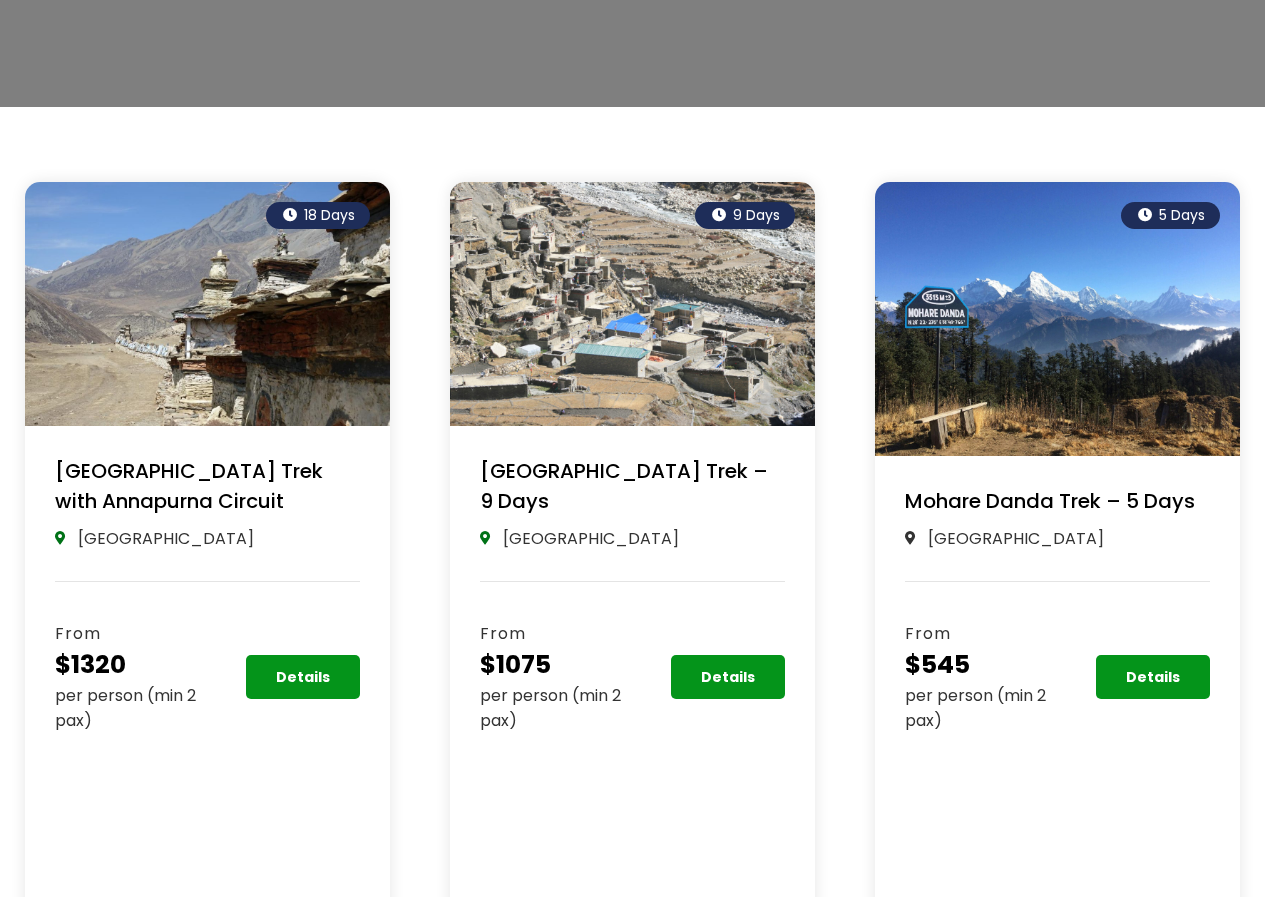 scroll, scrollTop: 400, scrollLeft: 0, axis: vertical 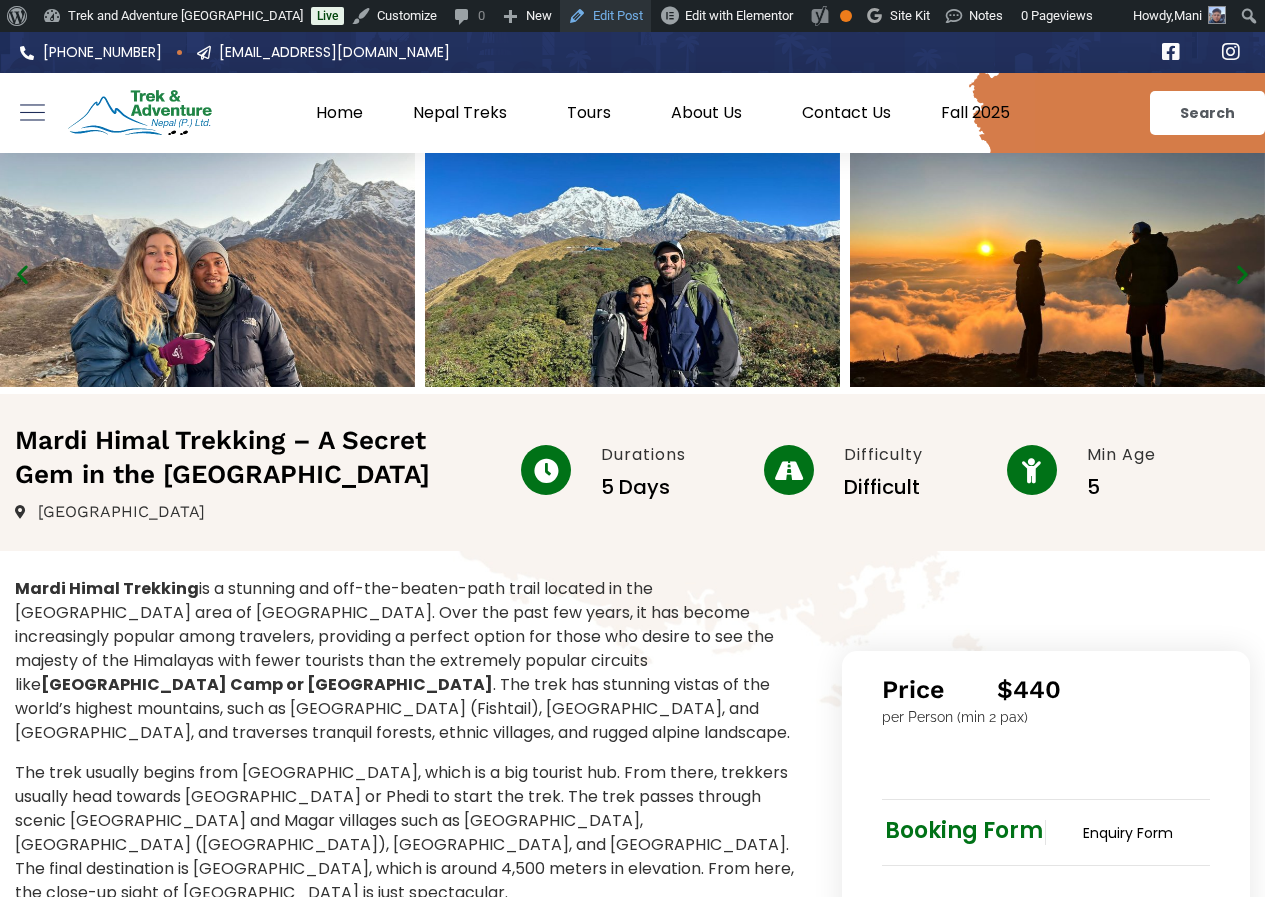 click on "Edit Post" at bounding box center (605, 16) 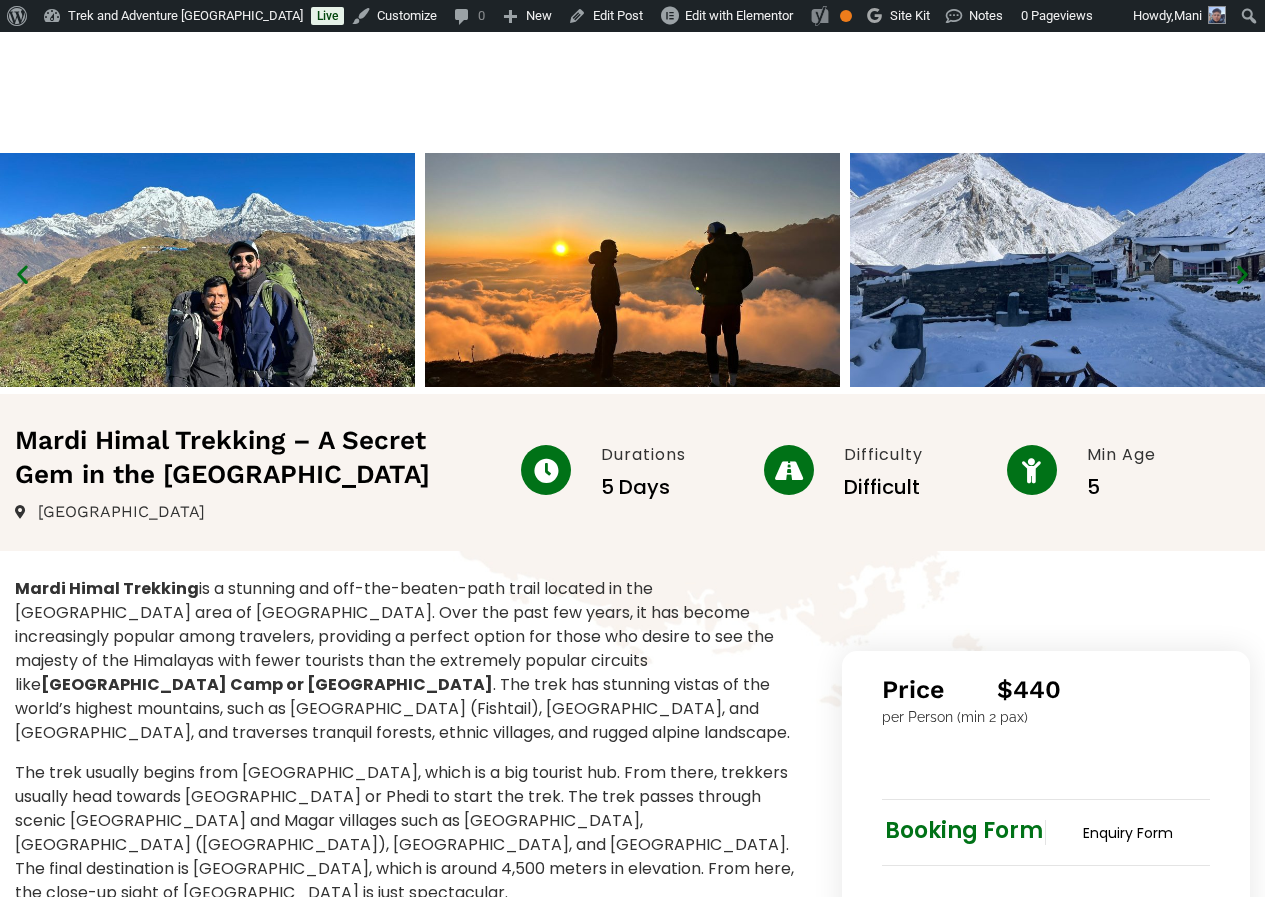 scroll, scrollTop: 0, scrollLeft: 0, axis: both 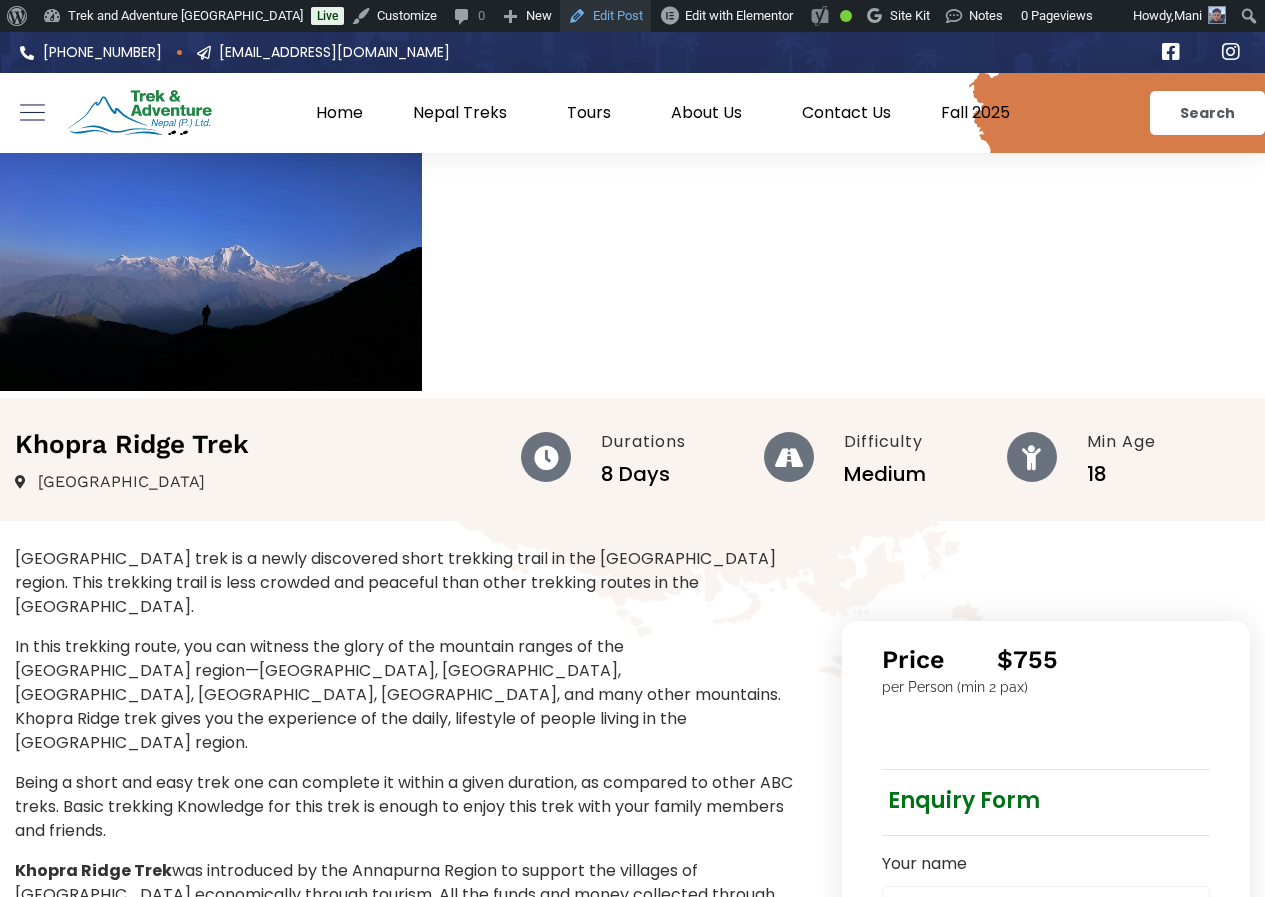 click on "Edit Post" at bounding box center [605, 16] 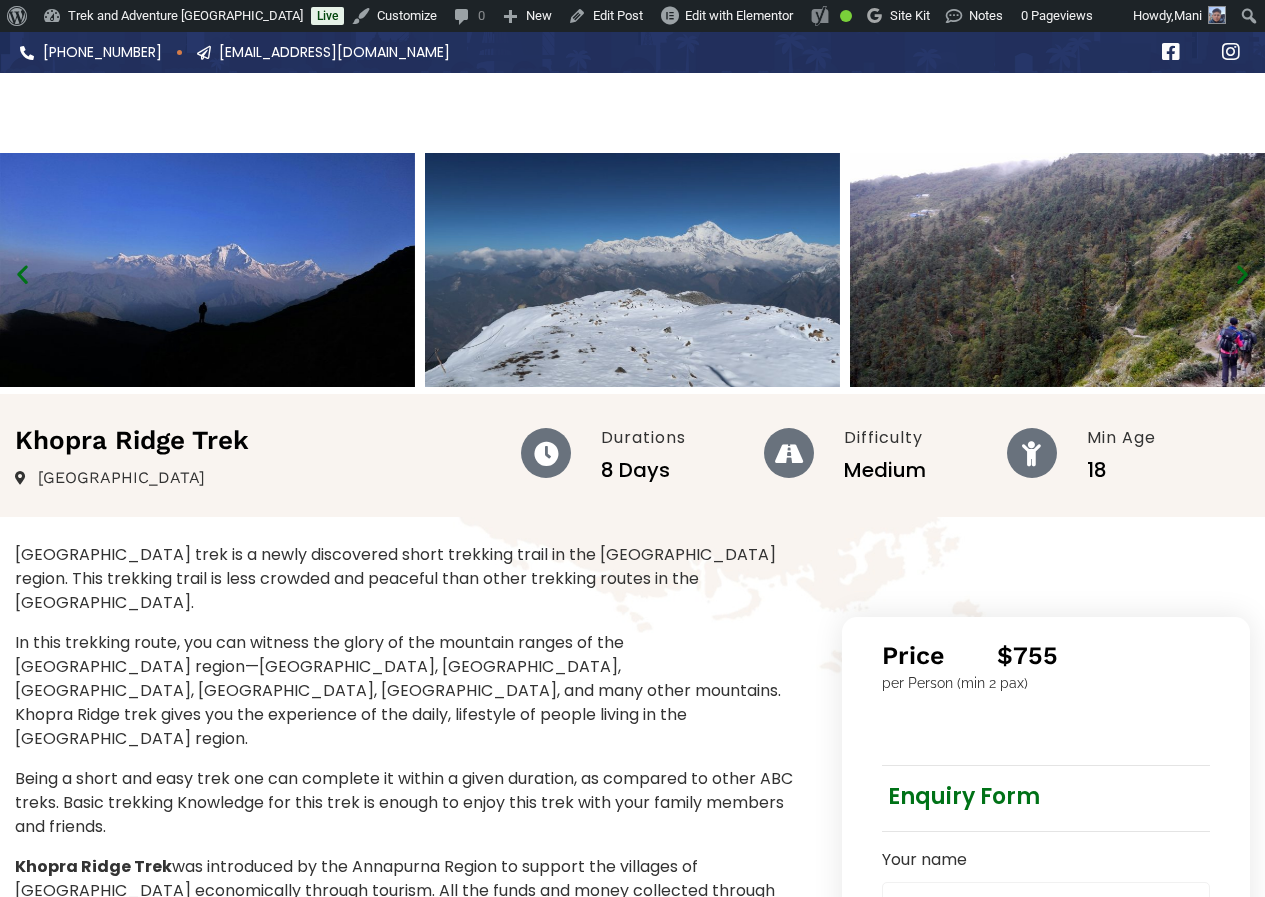 scroll, scrollTop: 0, scrollLeft: 0, axis: both 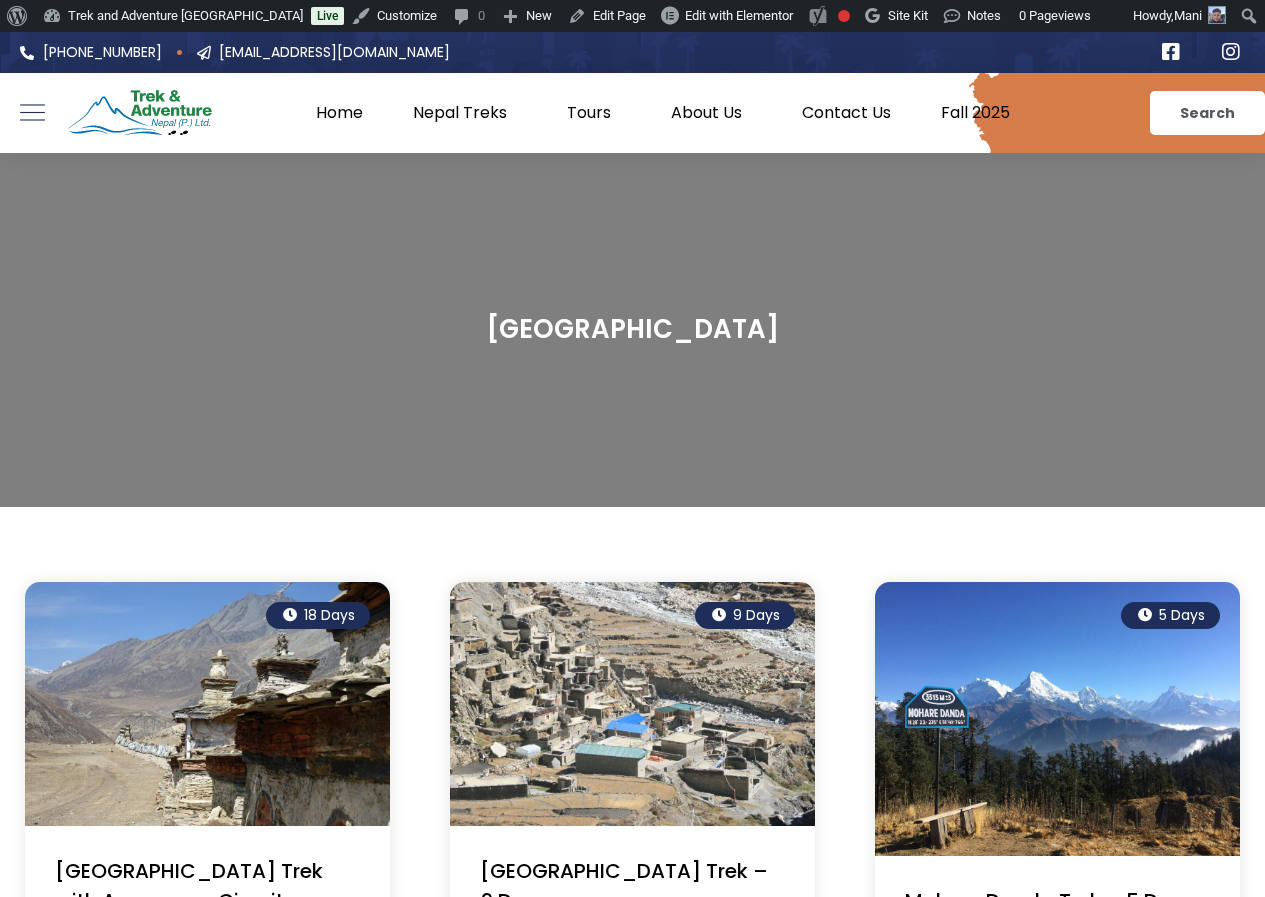 drag, startPoint x: 740, startPoint y: 332, endPoint x: 813, endPoint y: 332, distance: 73 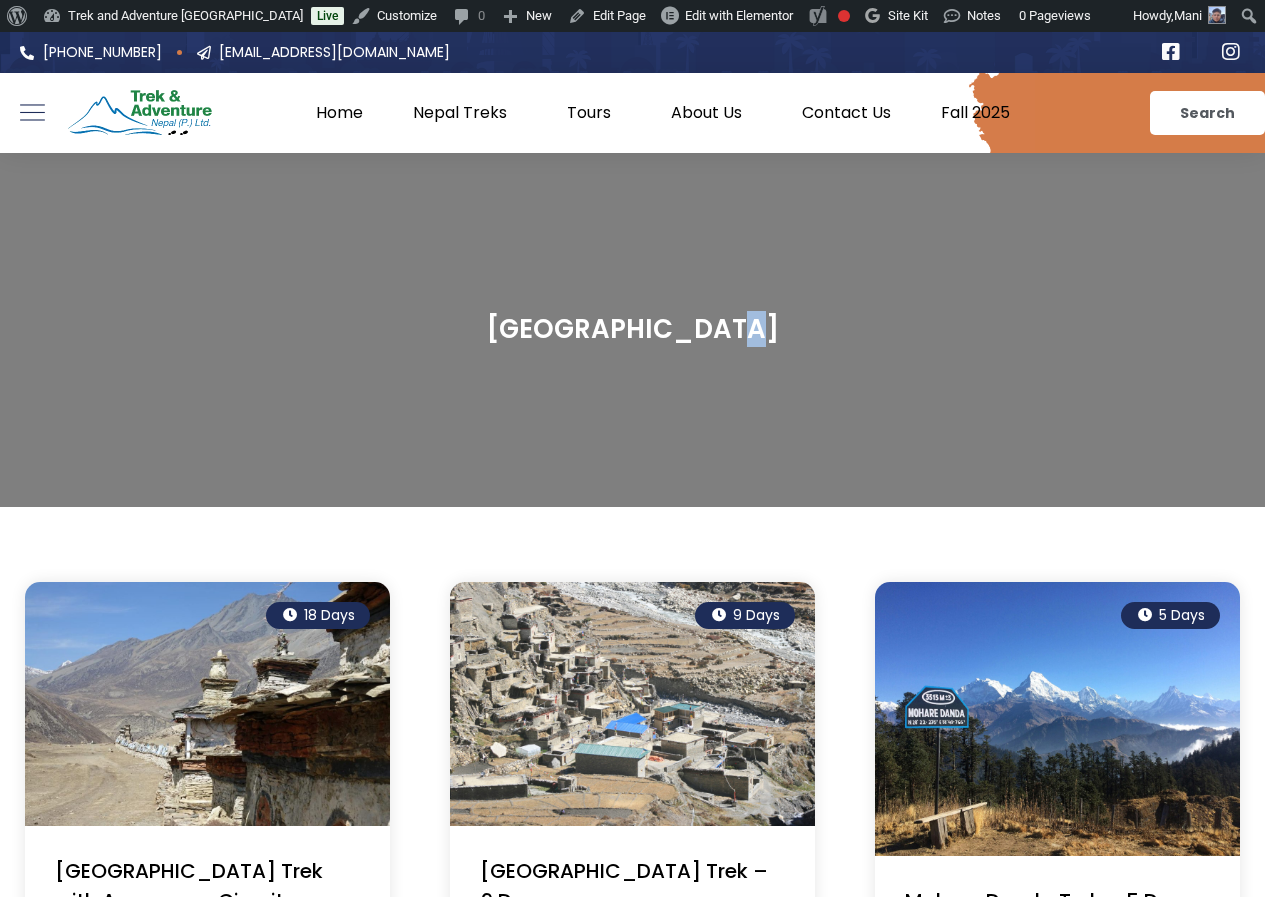 click on "[GEOGRAPHIC_DATA]" at bounding box center (632, 330) 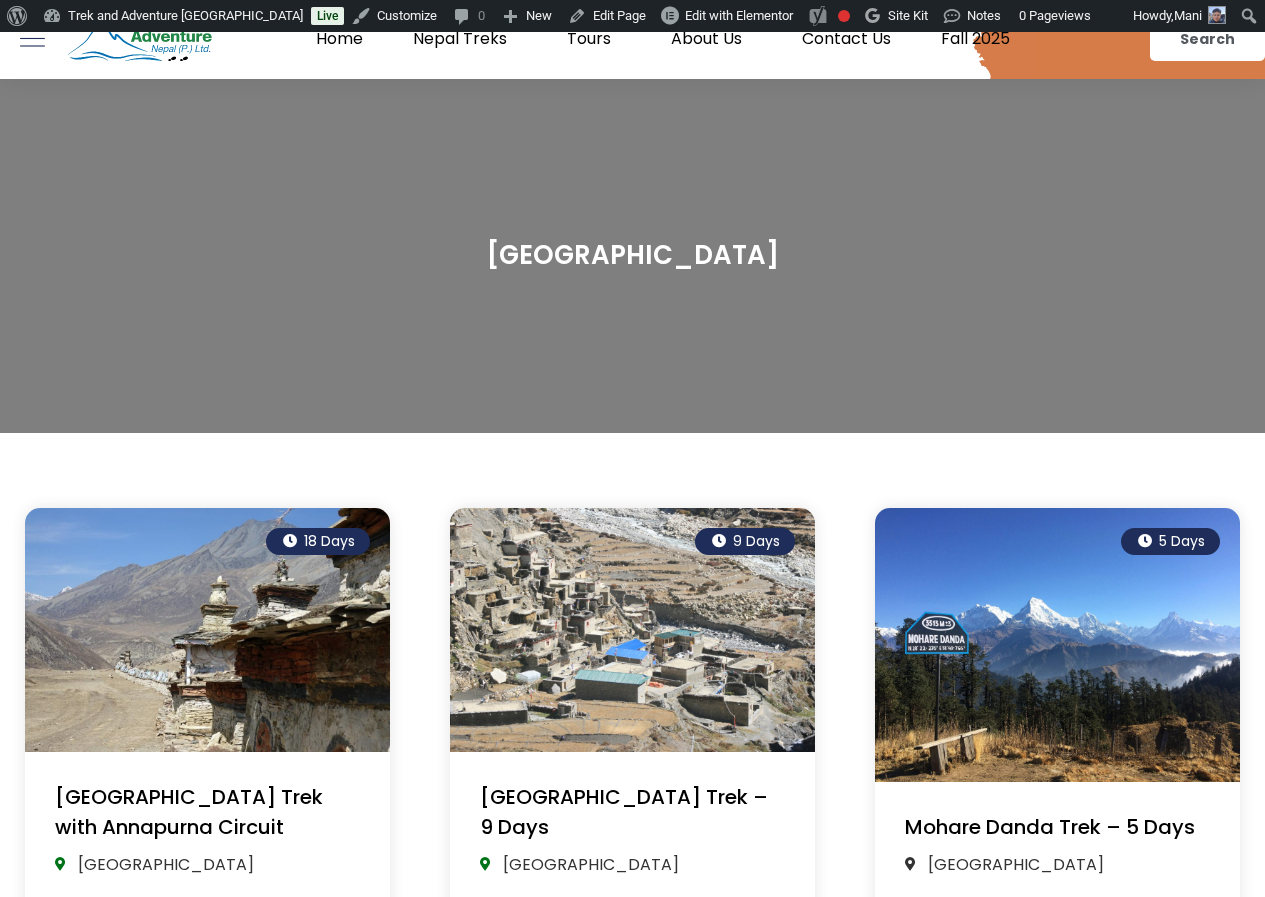 scroll, scrollTop: 0, scrollLeft: 0, axis: both 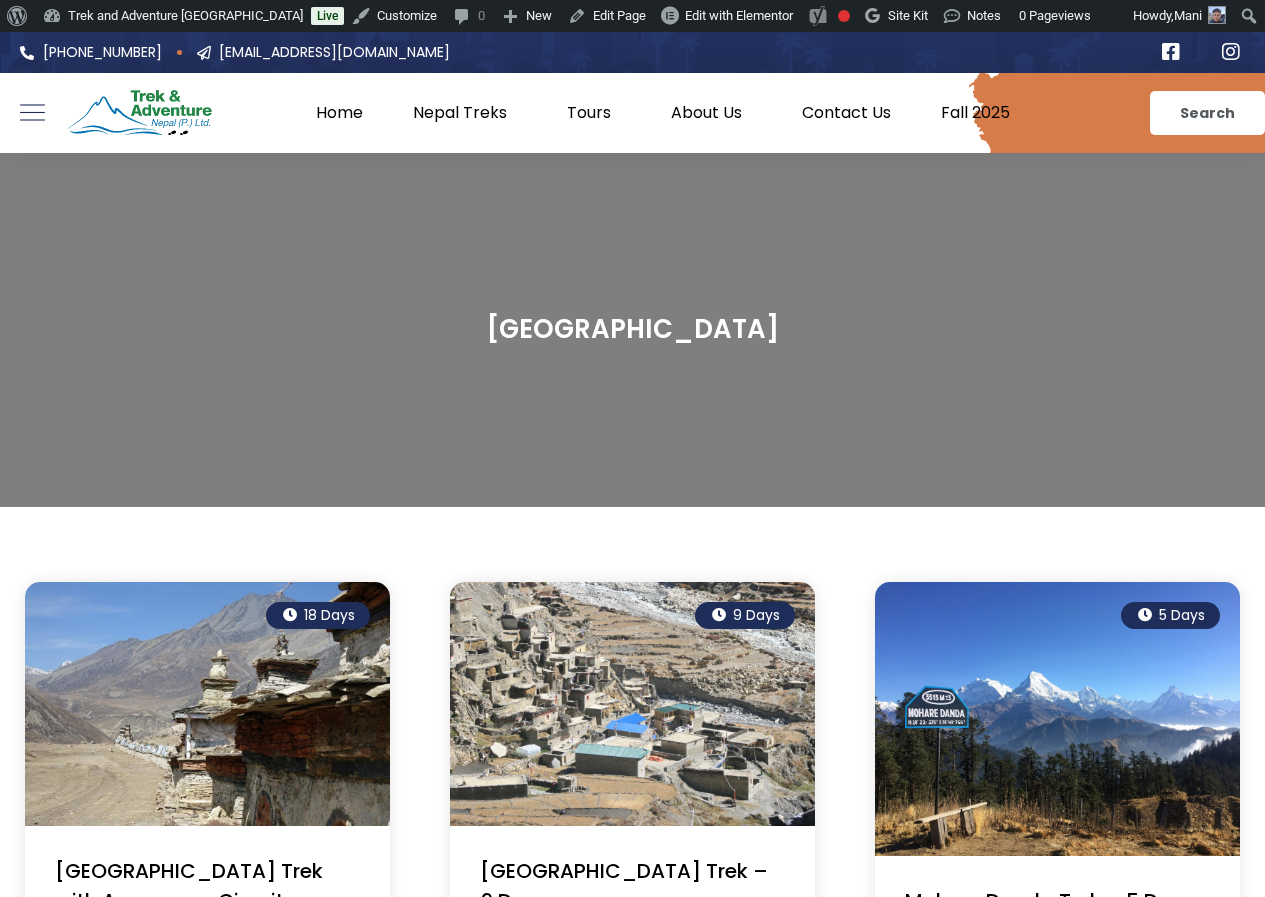 click at bounding box center (140, 113) 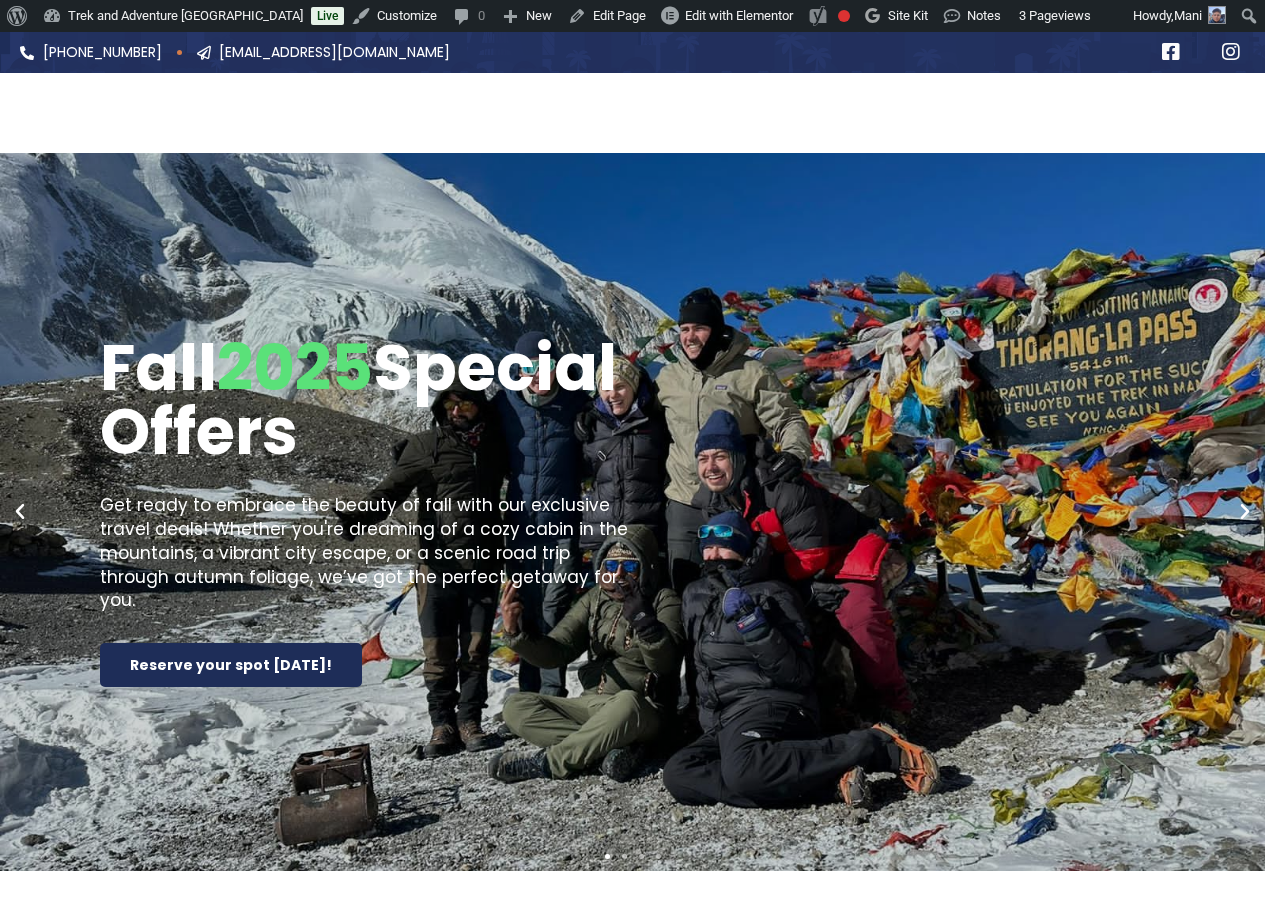 scroll, scrollTop: 0, scrollLeft: 0, axis: both 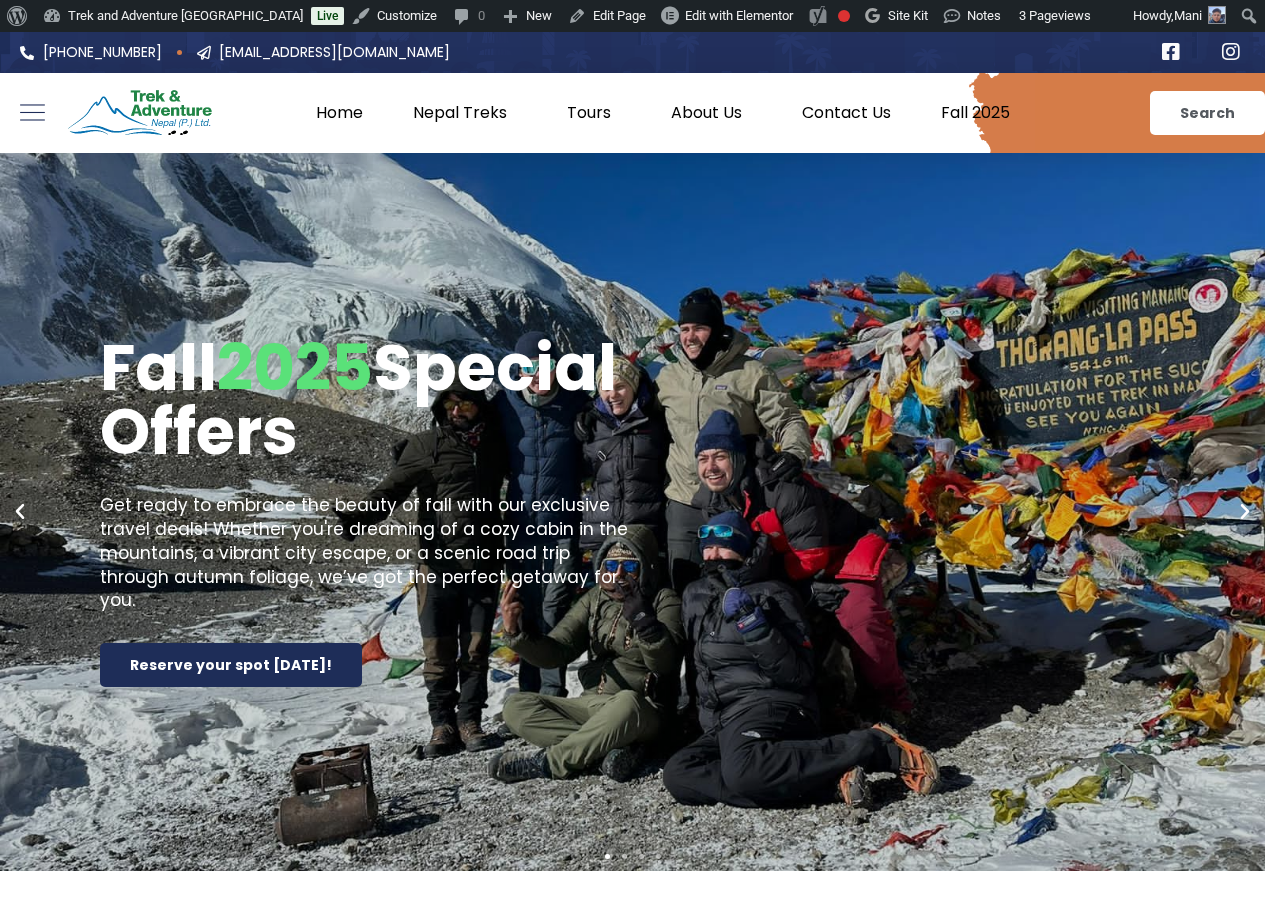 click at bounding box center [140, 113] 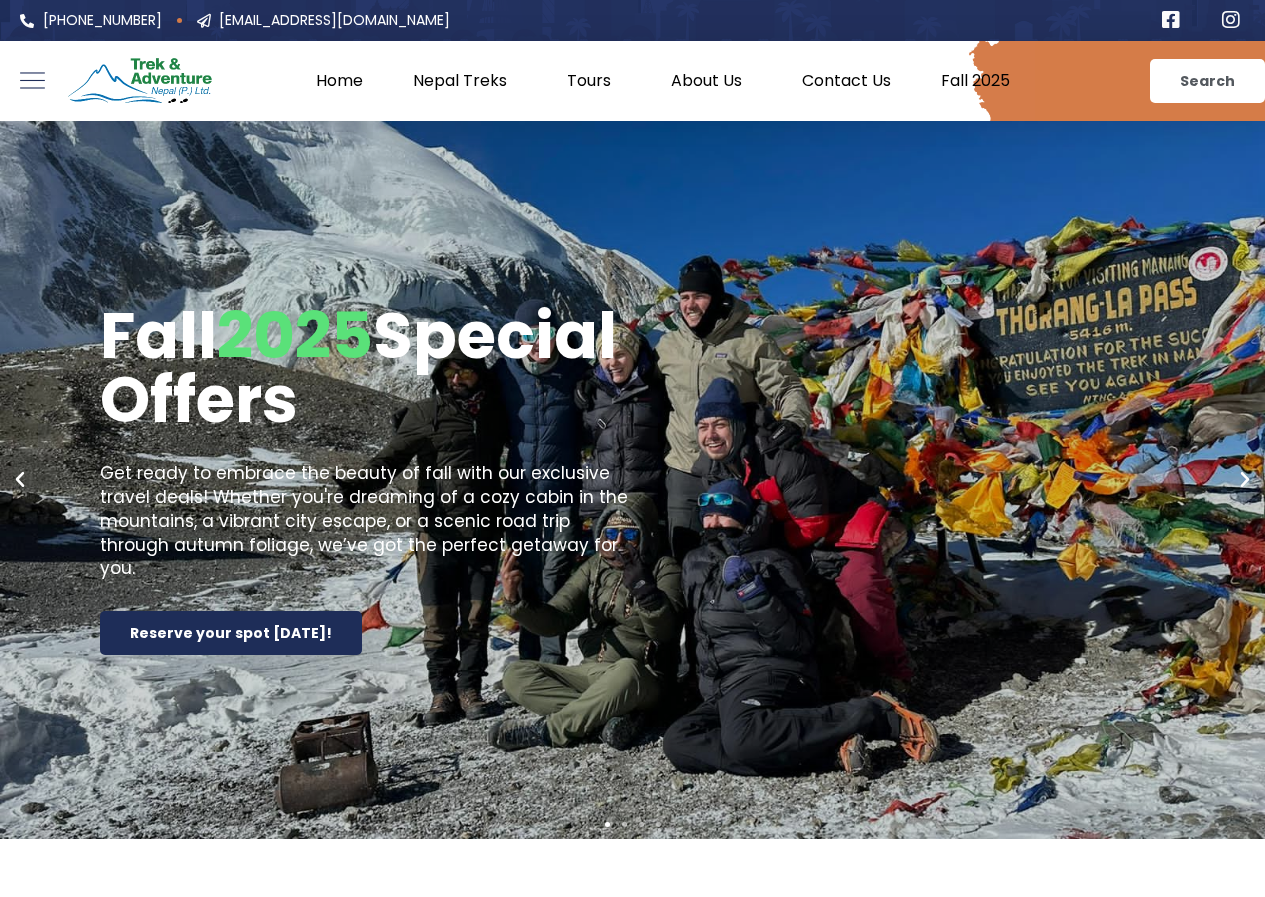 scroll, scrollTop: 0, scrollLeft: 0, axis: both 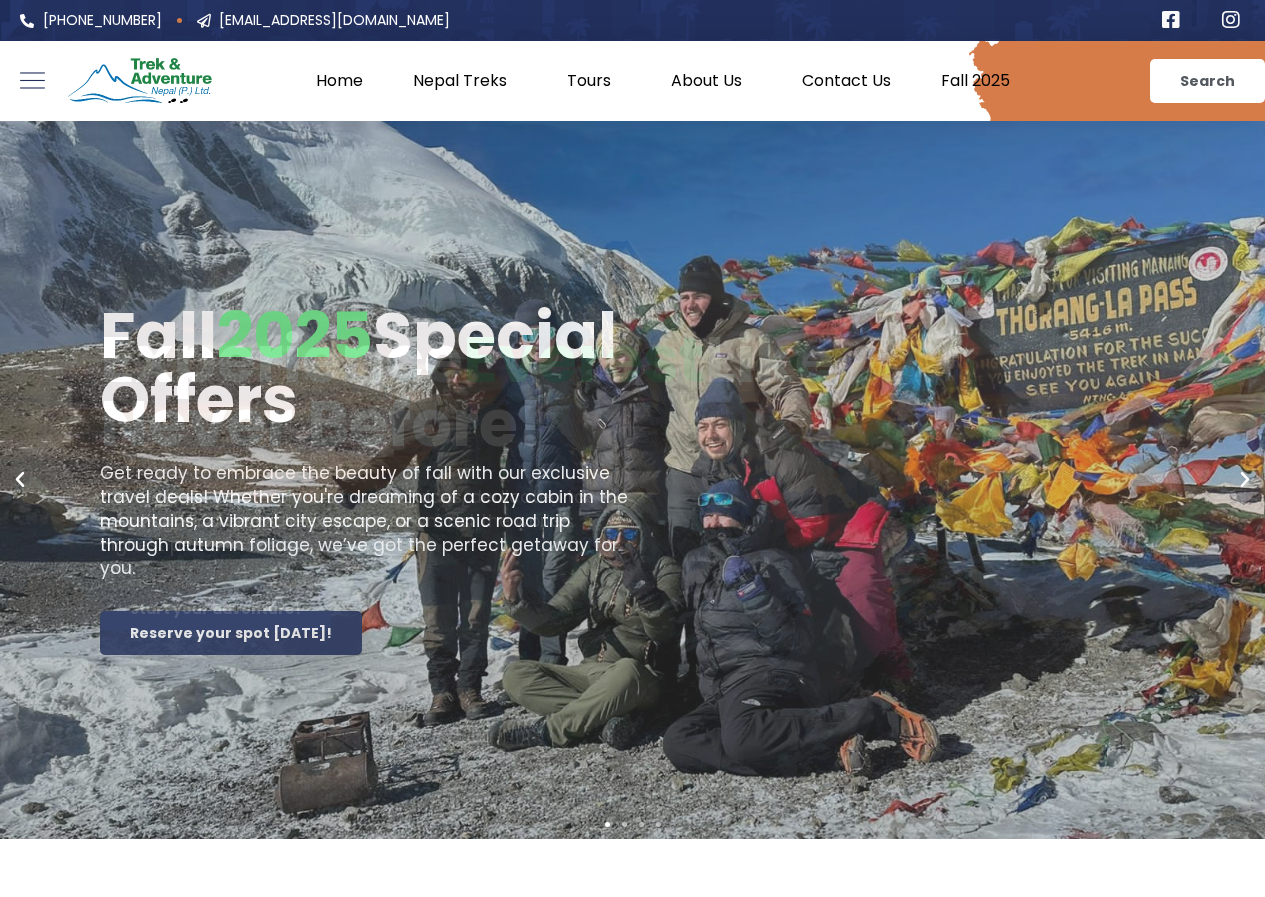 click on "Fall  2025  Special Offers   Get ready to embrace the beauty of fall with our exclusive travel deals! Whether you're dreaming of a cozy cabin in the mountains, a vibrant city escape, or a scenic road trip through autumn foliage, we’ve got the perfect getaway for you. Reserve your spot [DATE]!" at bounding box center (632, 480) 